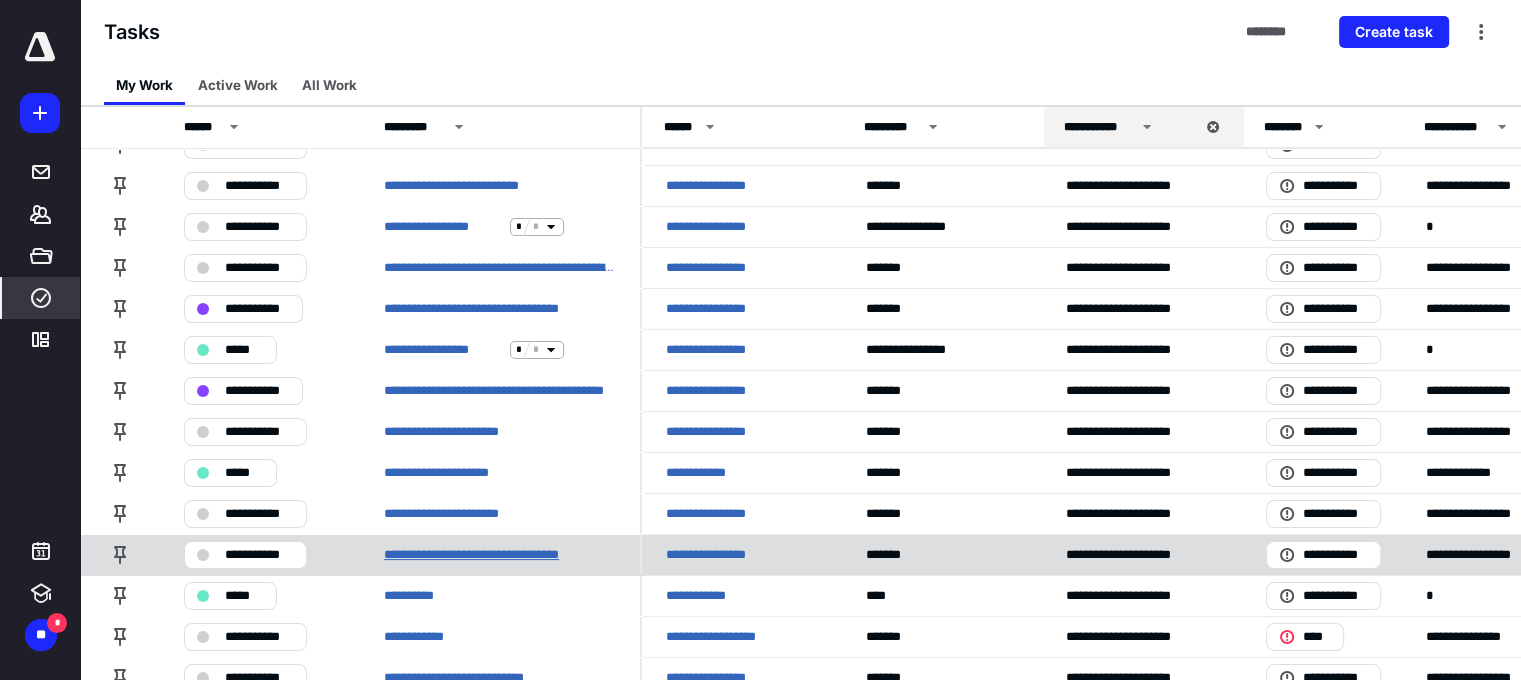 scroll, scrollTop: 200, scrollLeft: 0, axis: vertical 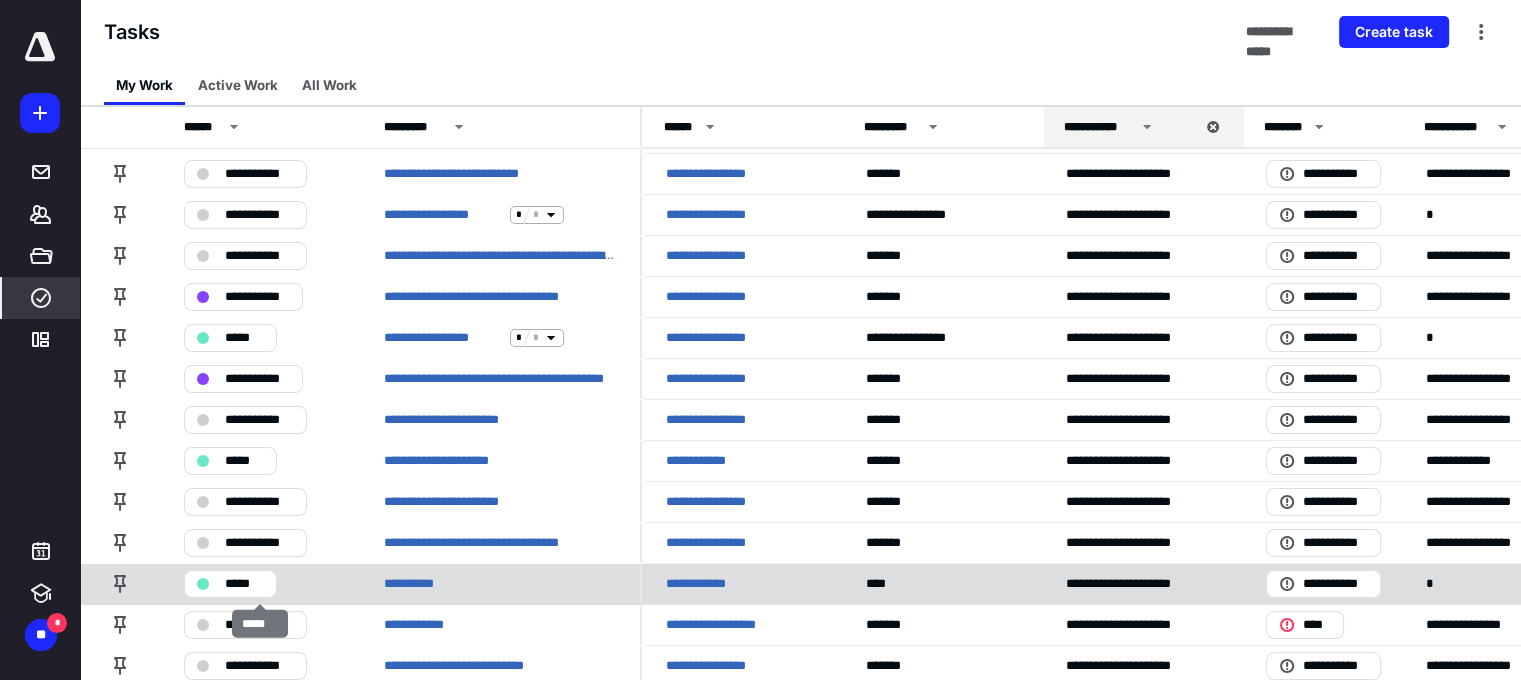 click on "*****" at bounding box center [244, 584] 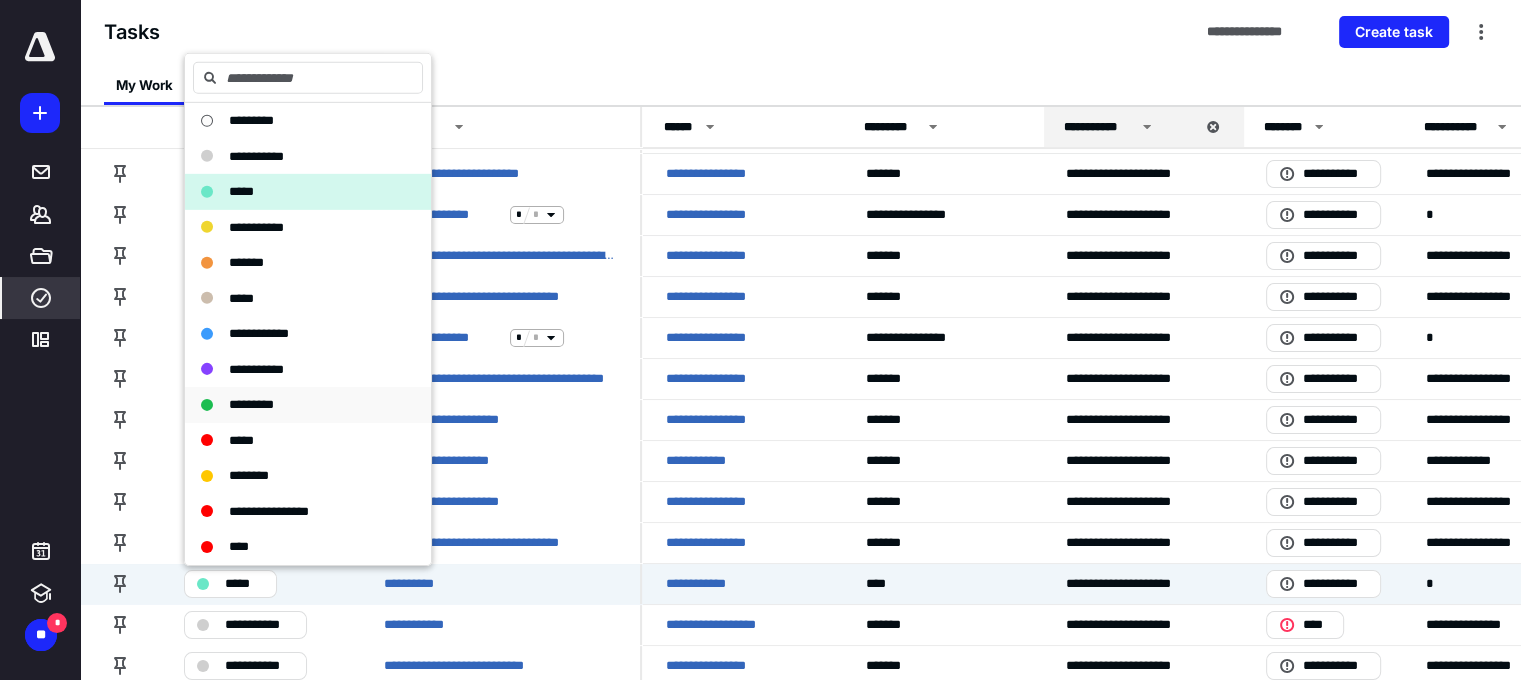 click on "*********" at bounding box center (251, 404) 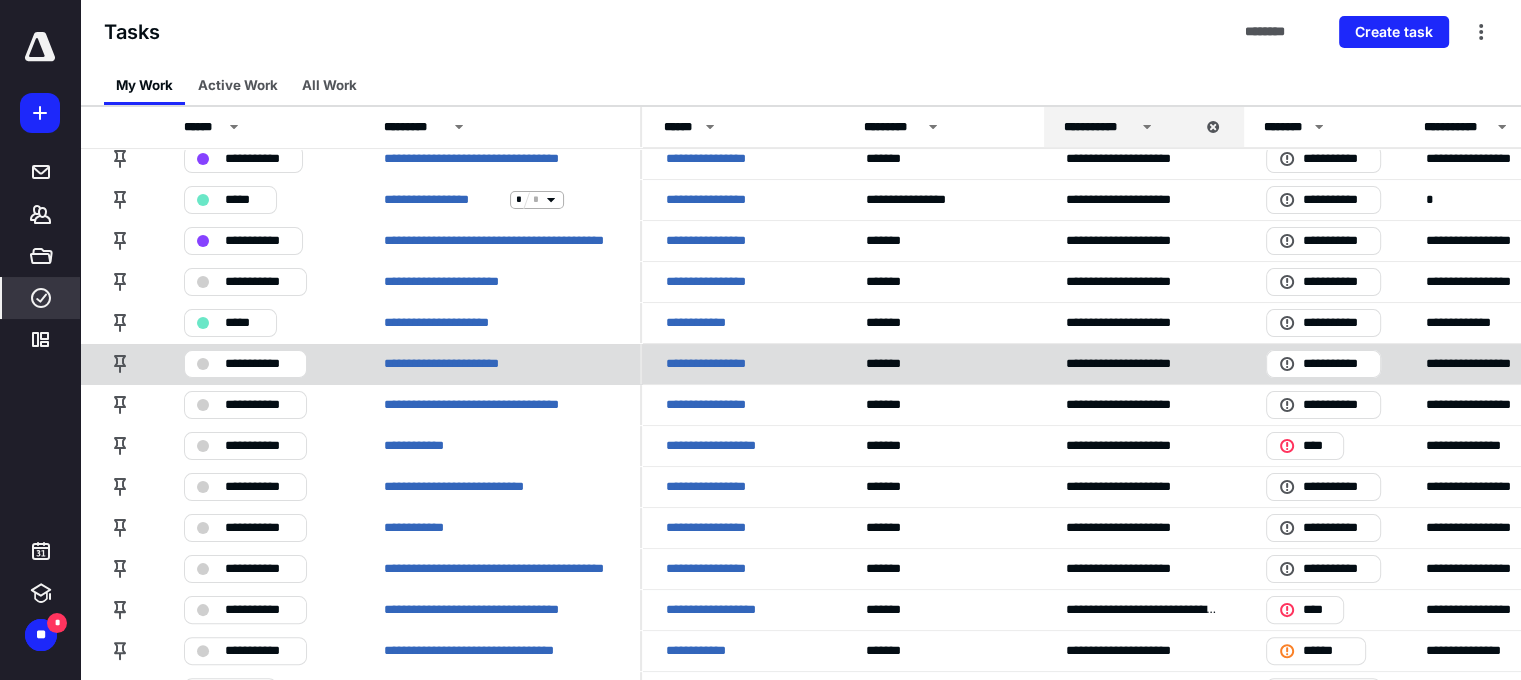 scroll, scrollTop: 400, scrollLeft: 0, axis: vertical 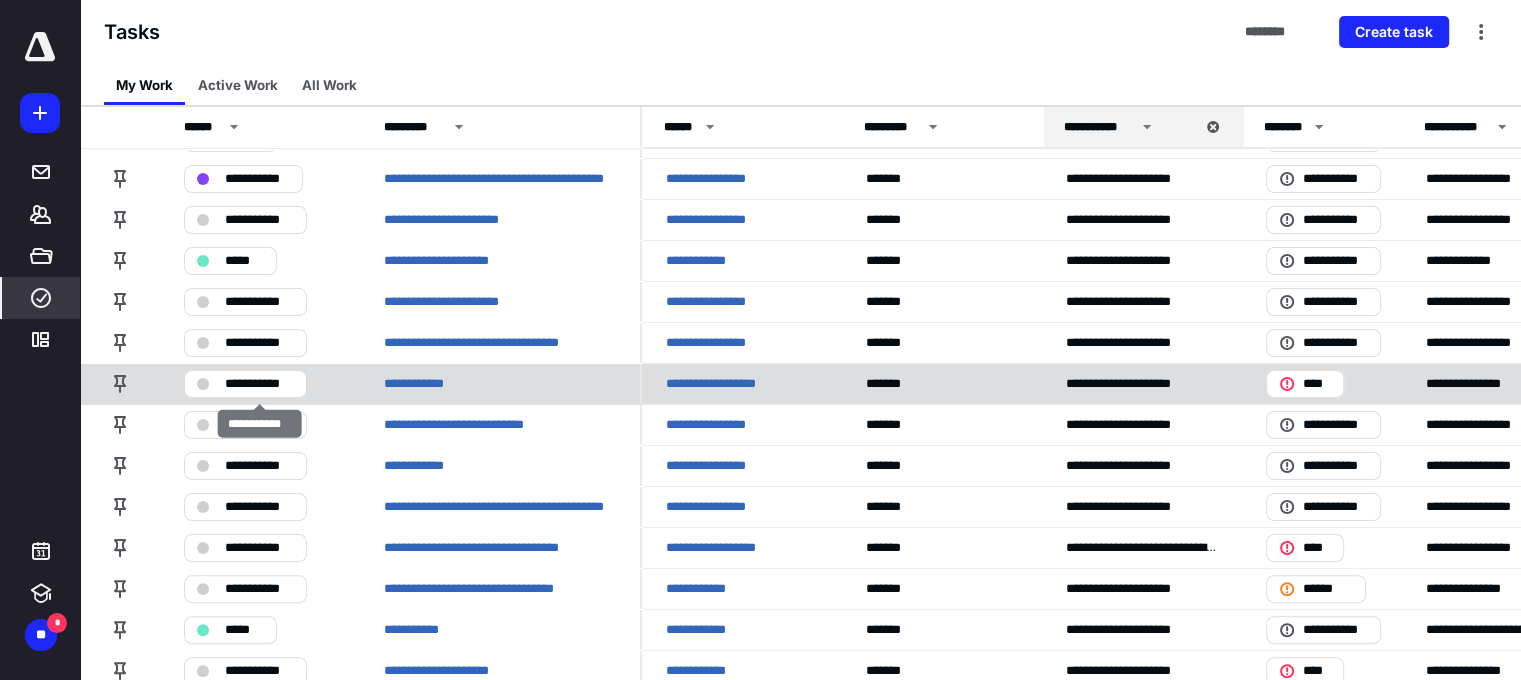 click on "**********" at bounding box center [259, 384] 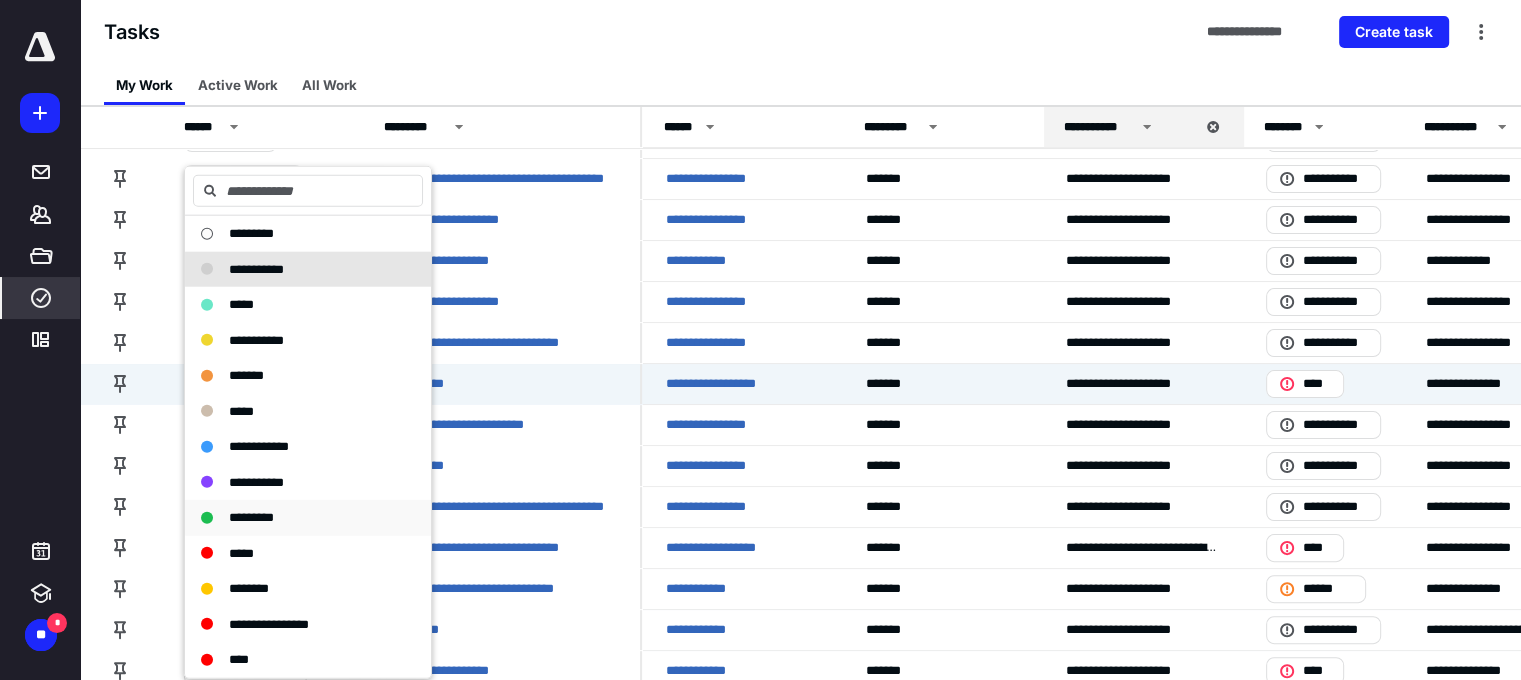 click on "*********" at bounding box center (251, 517) 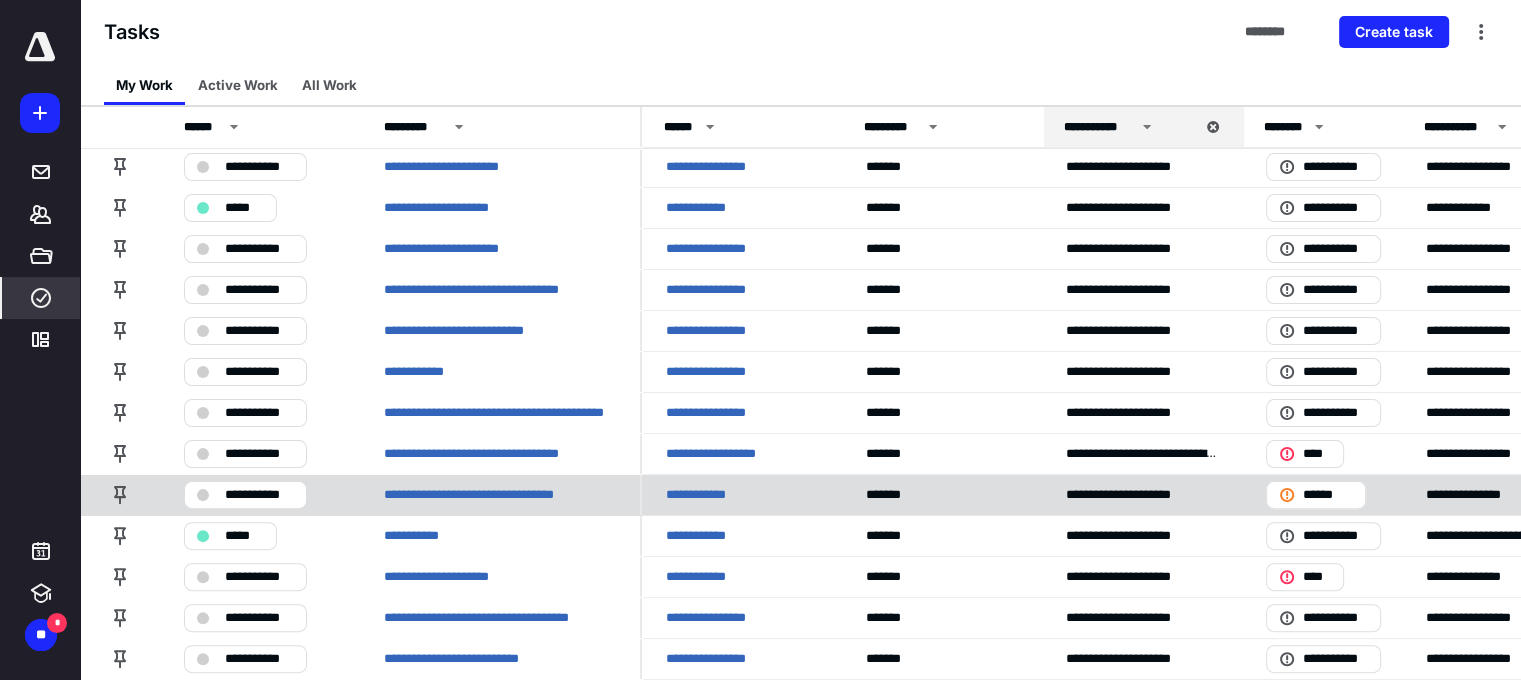 scroll, scrollTop: 500, scrollLeft: 0, axis: vertical 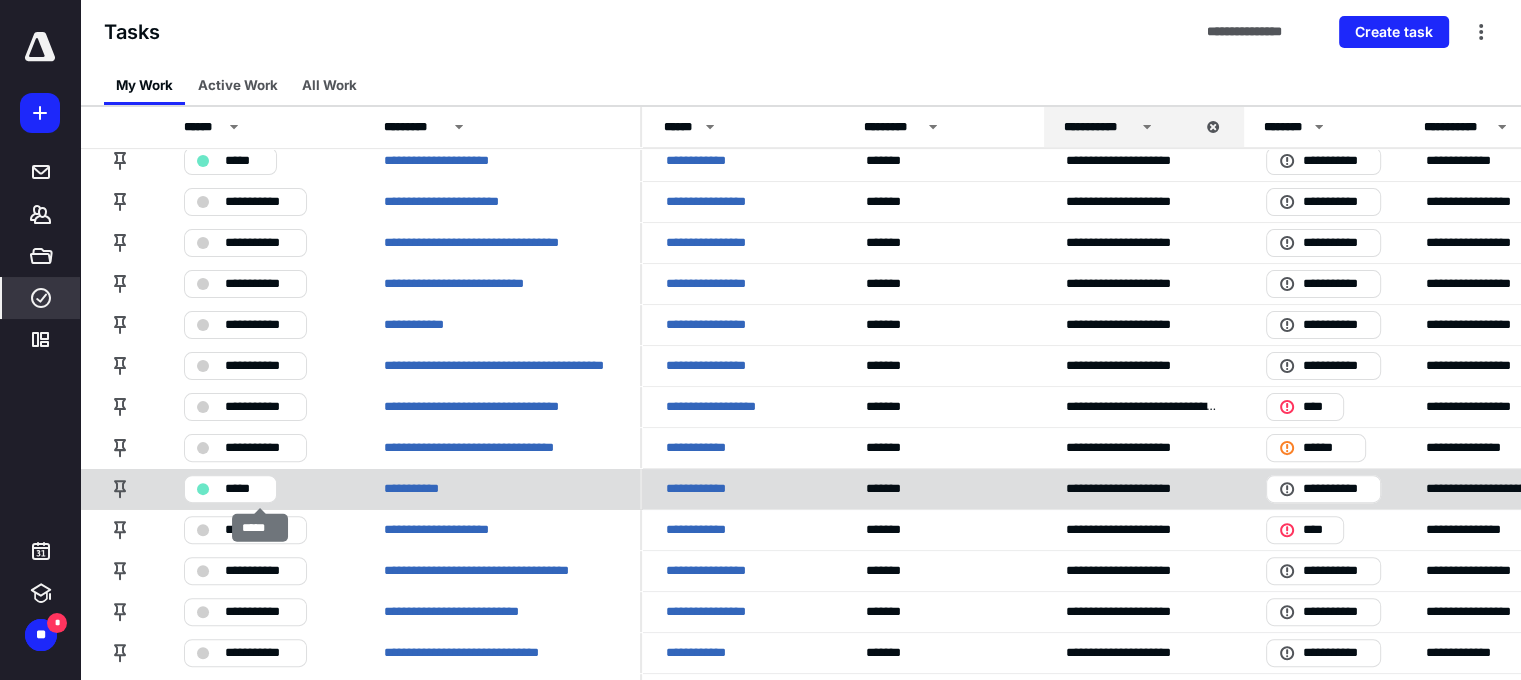 click on "*****" at bounding box center [244, 489] 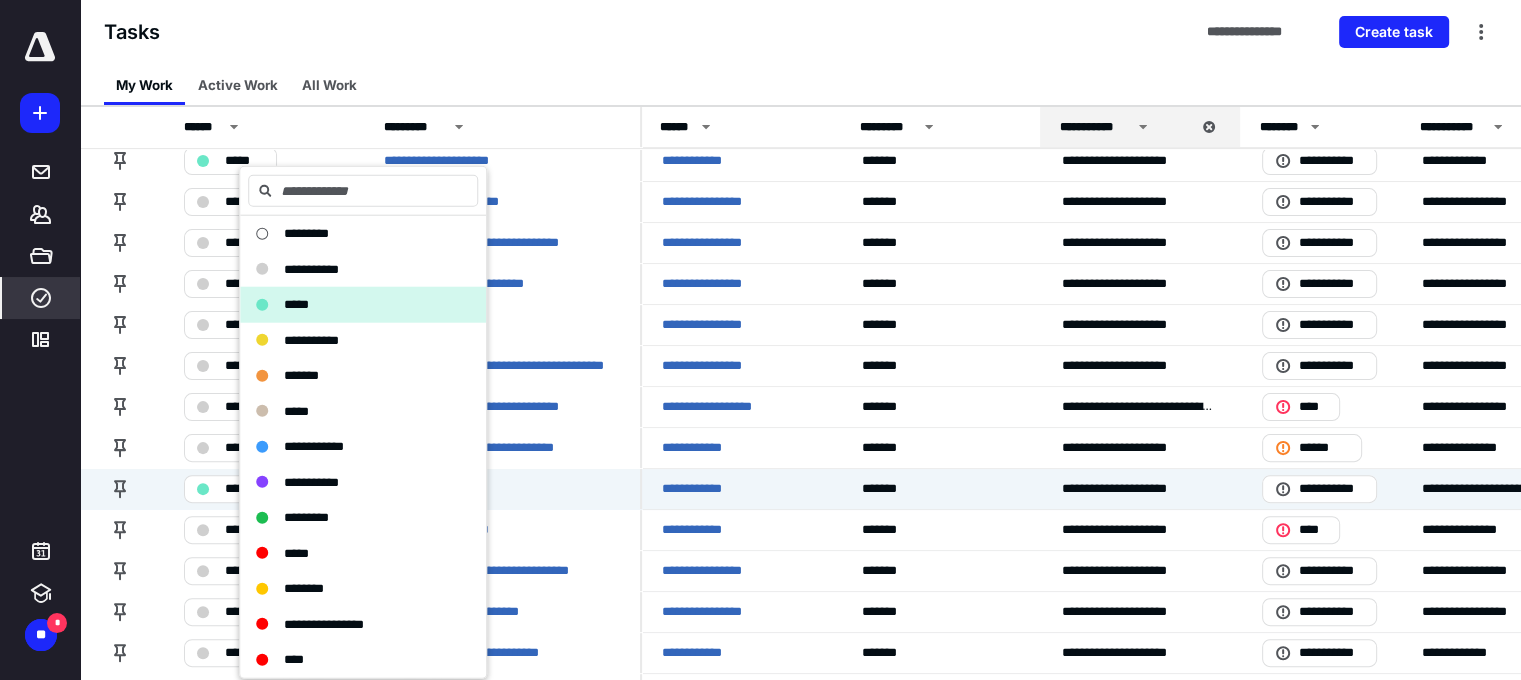 scroll, scrollTop: 500, scrollLeft: 0, axis: vertical 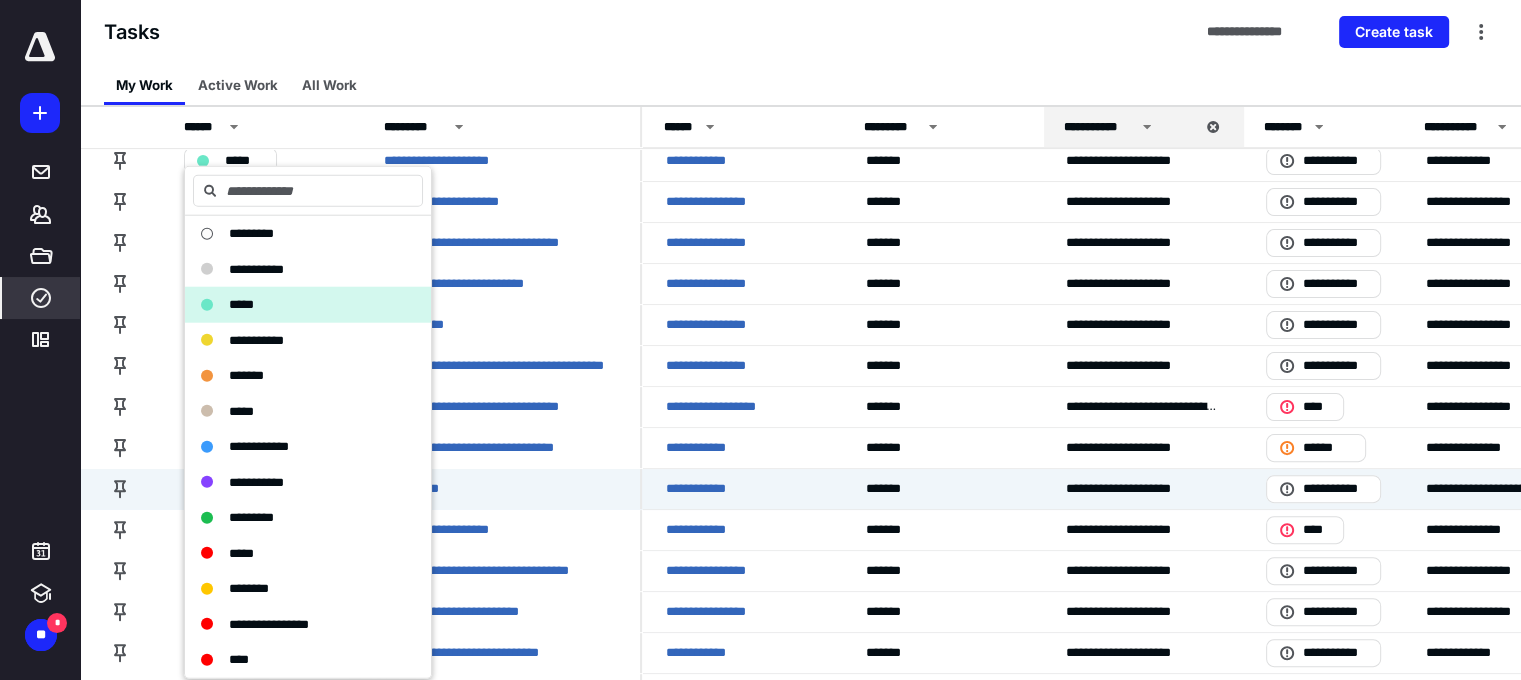 click on "My Work Active Work All Work" at bounding box center (800, 85) 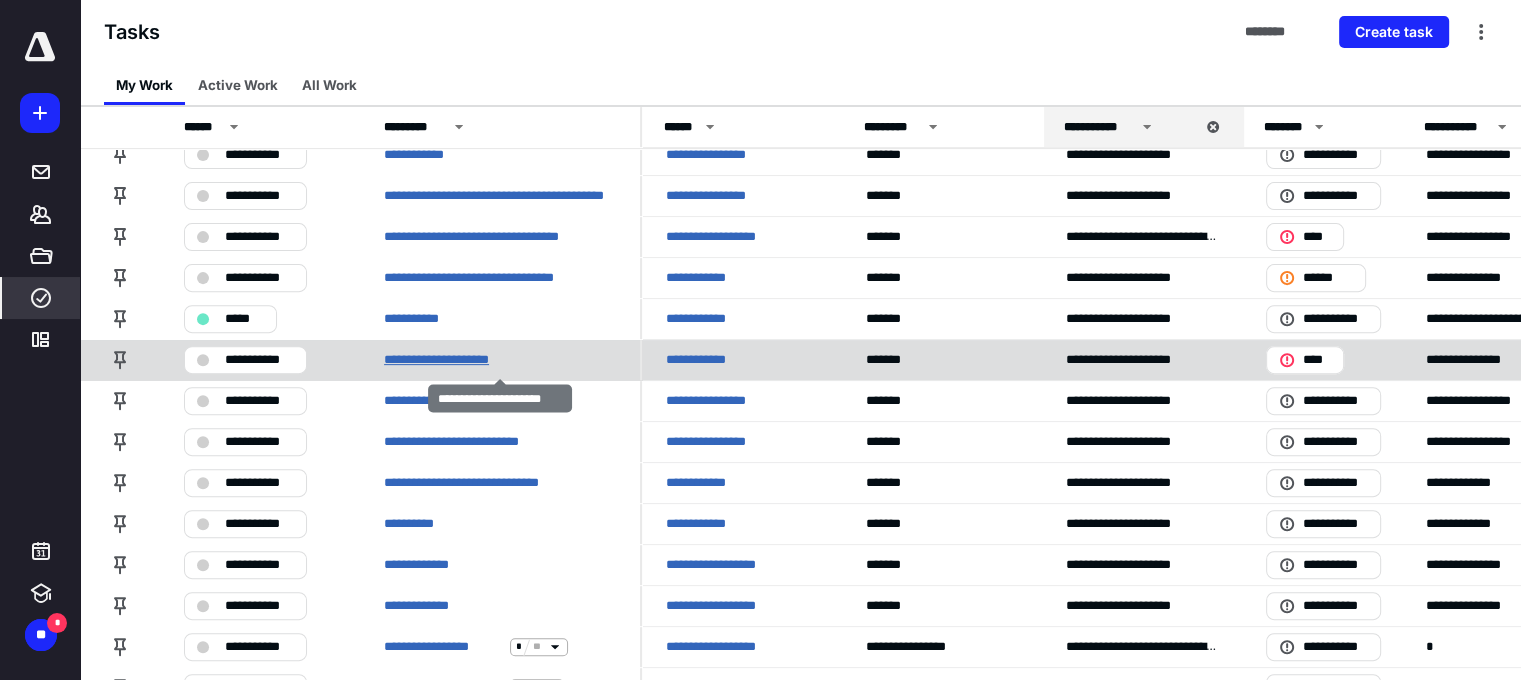 scroll, scrollTop: 700, scrollLeft: 0, axis: vertical 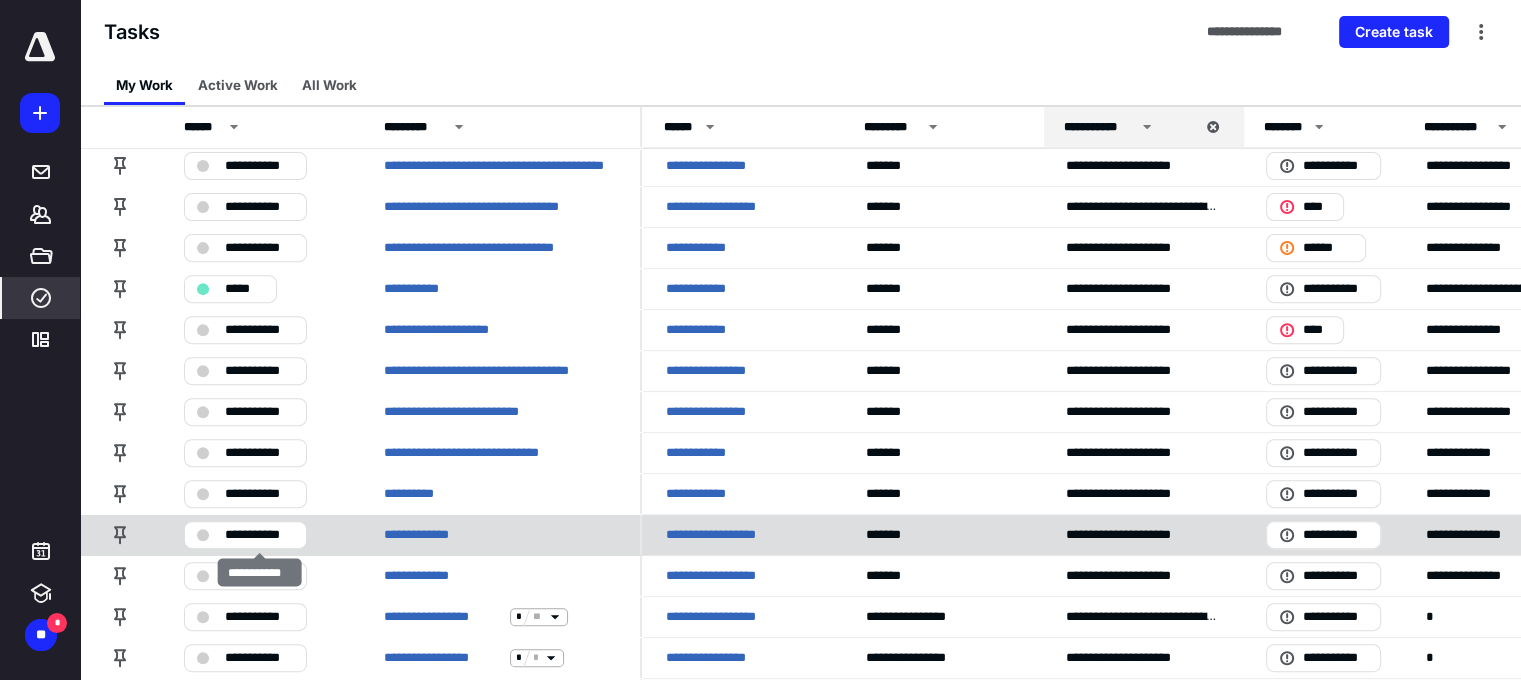 click on "**********" at bounding box center (259, 535) 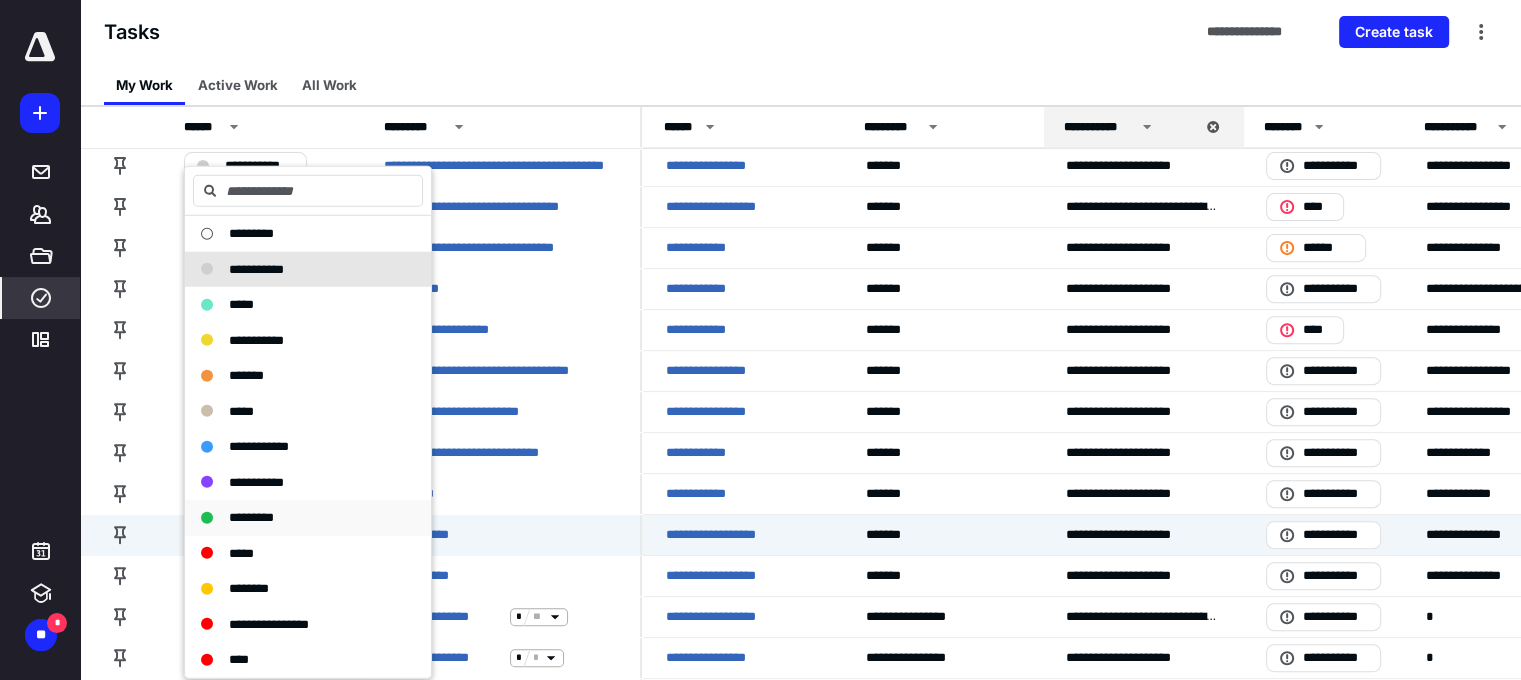 click on "*********" at bounding box center (251, 517) 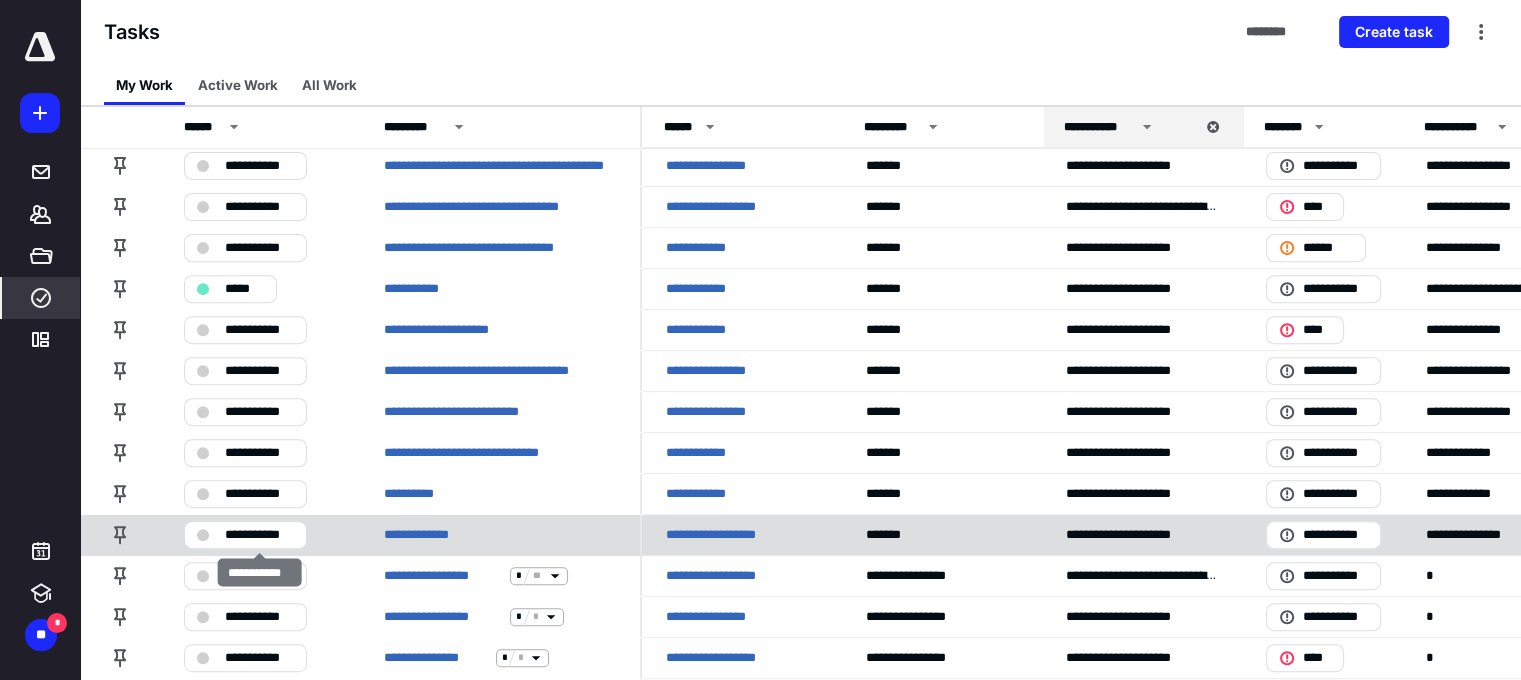 click on "**********" at bounding box center [259, 535] 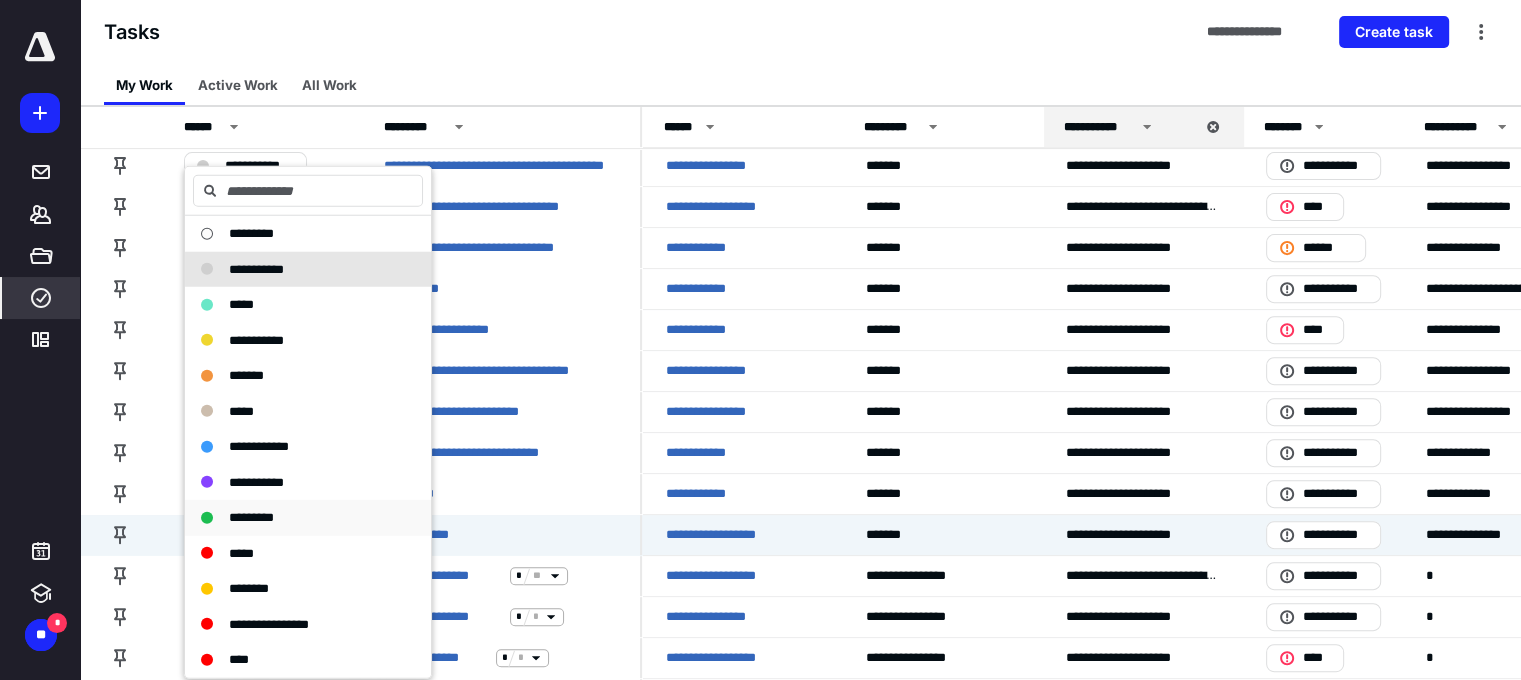 click on "*********" at bounding box center (251, 517) 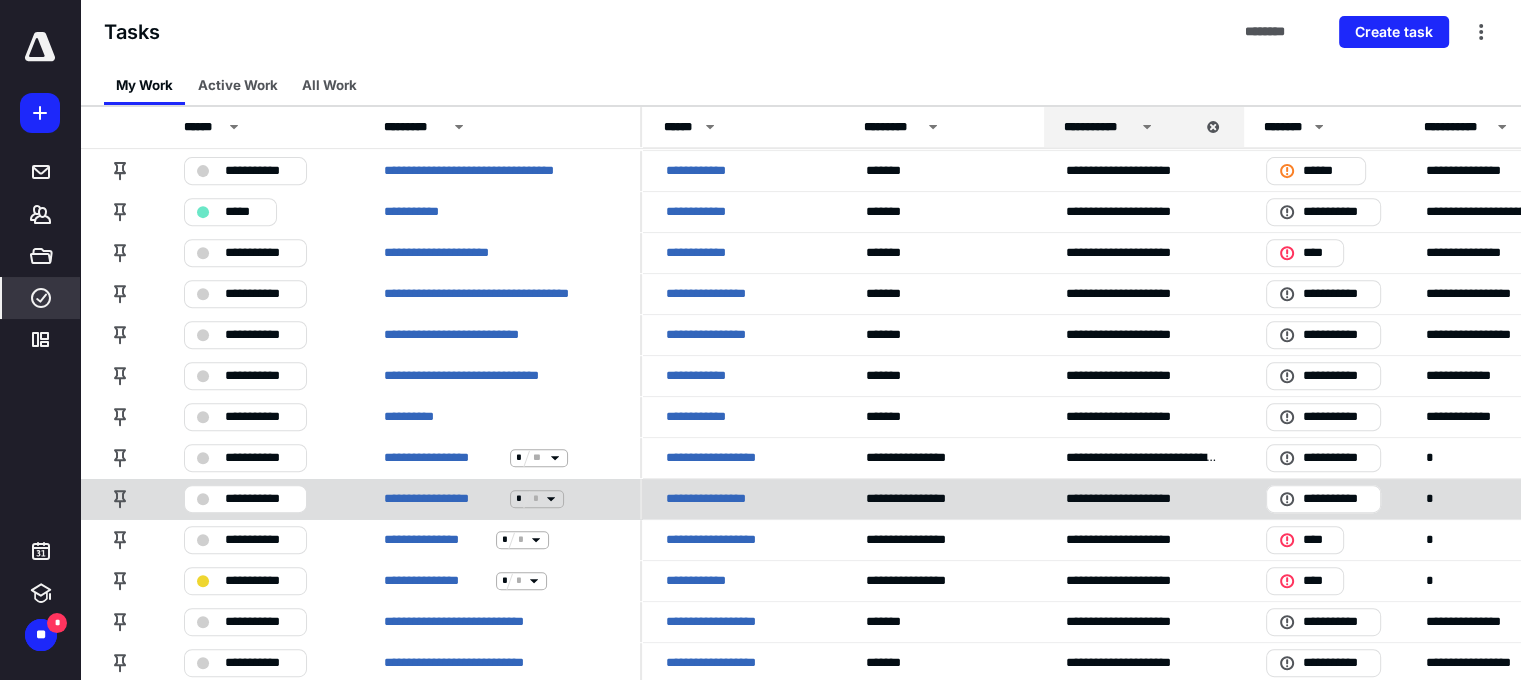 scroll, scrollTop: 800, scrollLeft: 0, axis: vertical 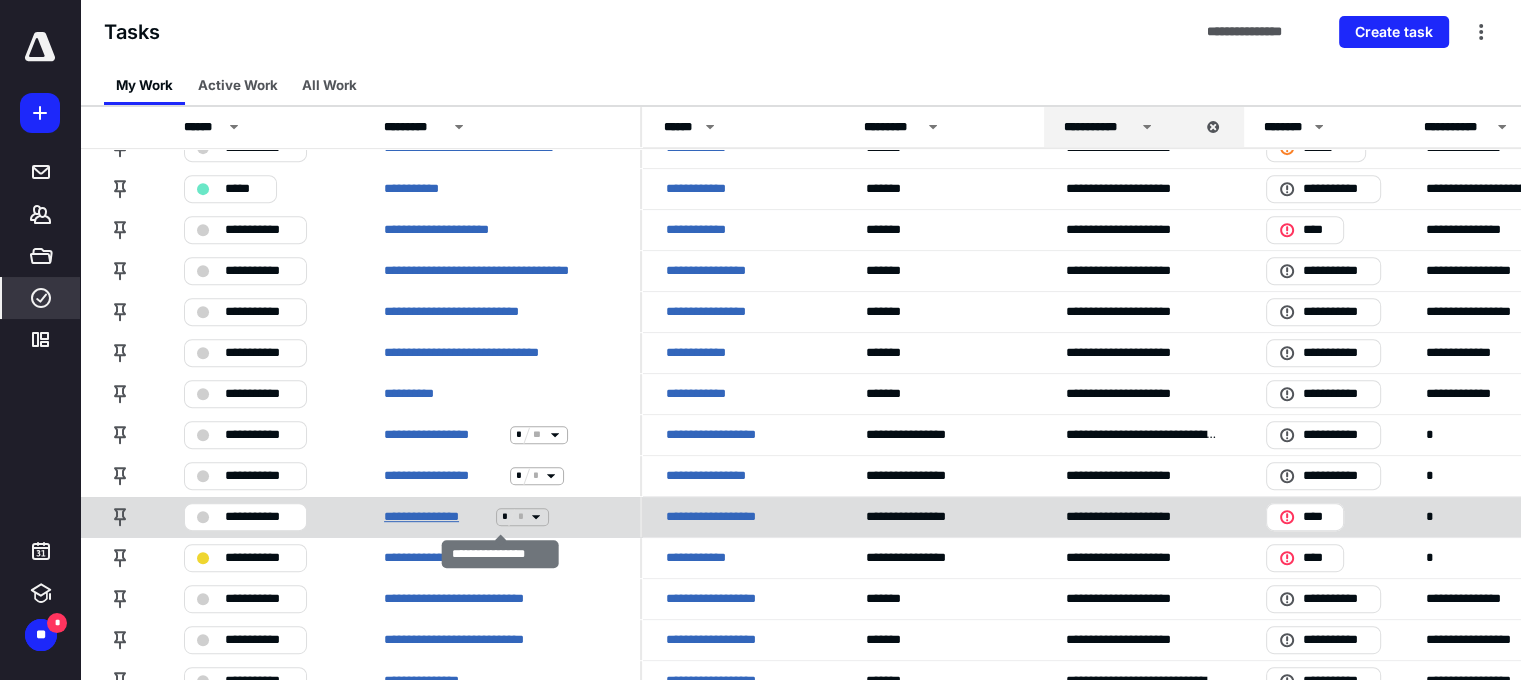 click on "**********" at bounding box center [436, 517] 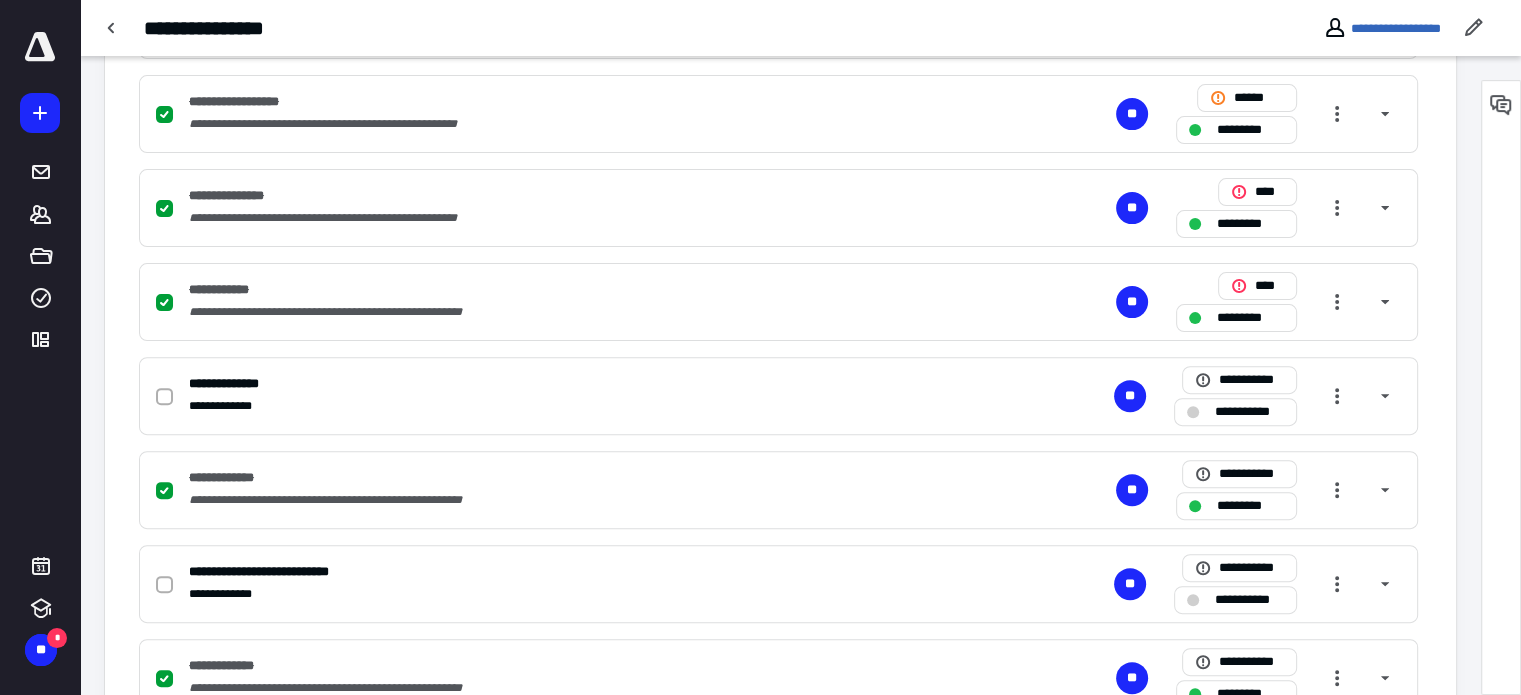 scroll, scrollTop: 600, scrollLeft: 0, axis: vertical 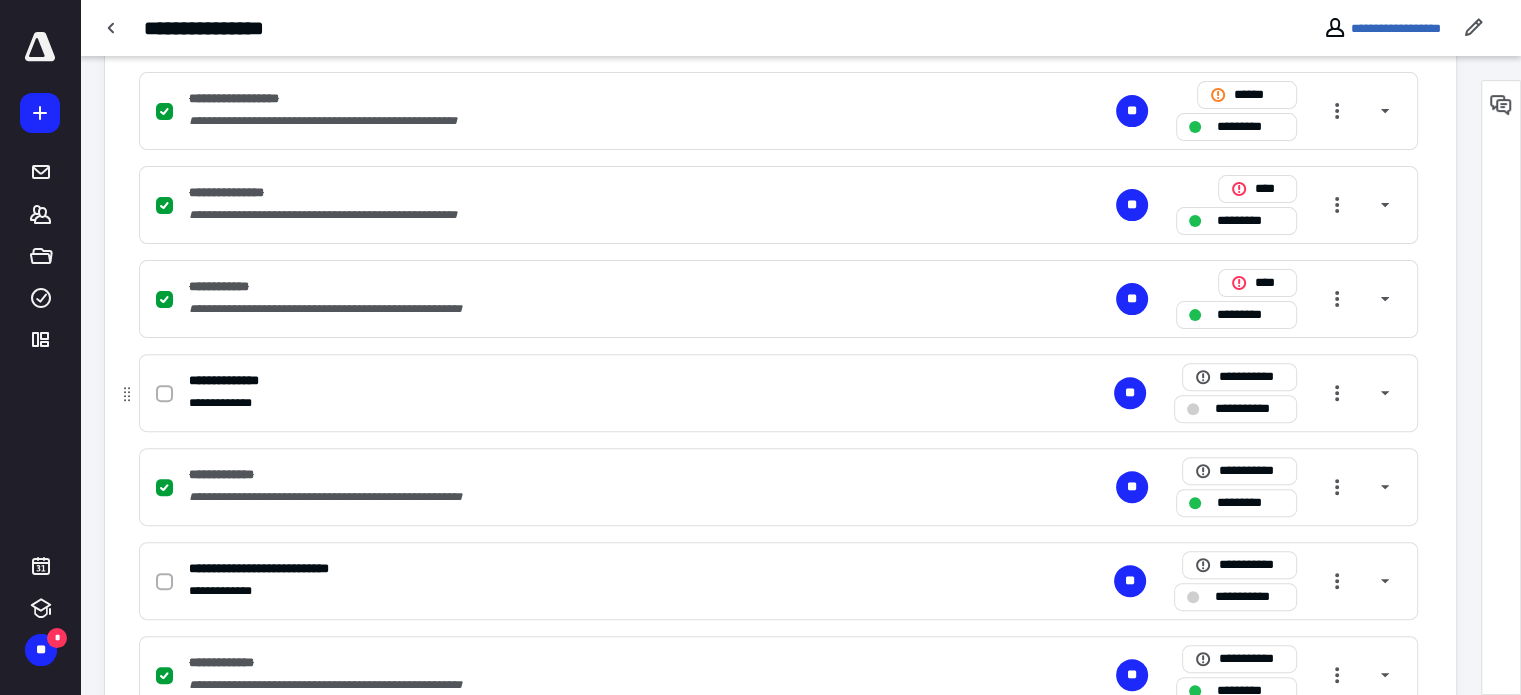 click 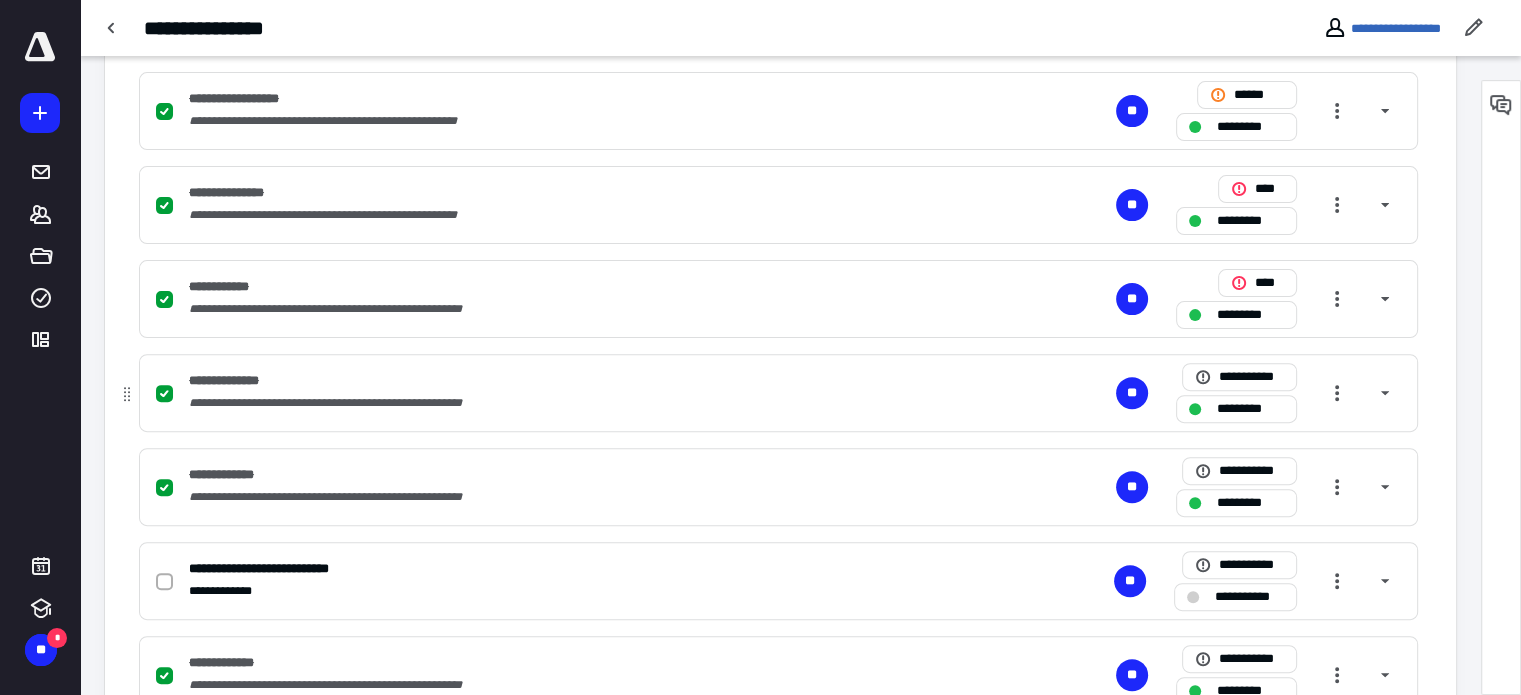 scroll, scrollTop: 667, scrollLeft: 0, axis: vertical 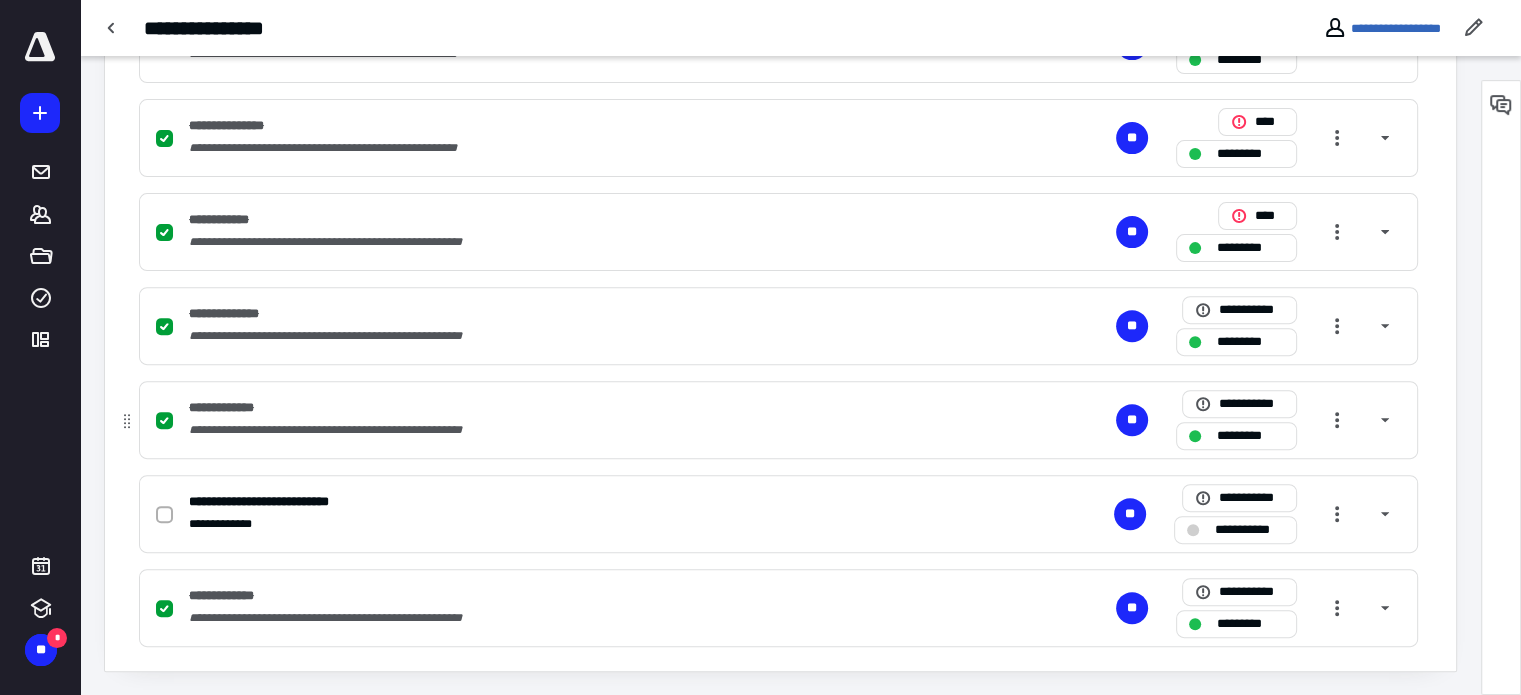 click on "**********" at bounding box center (357, 430) 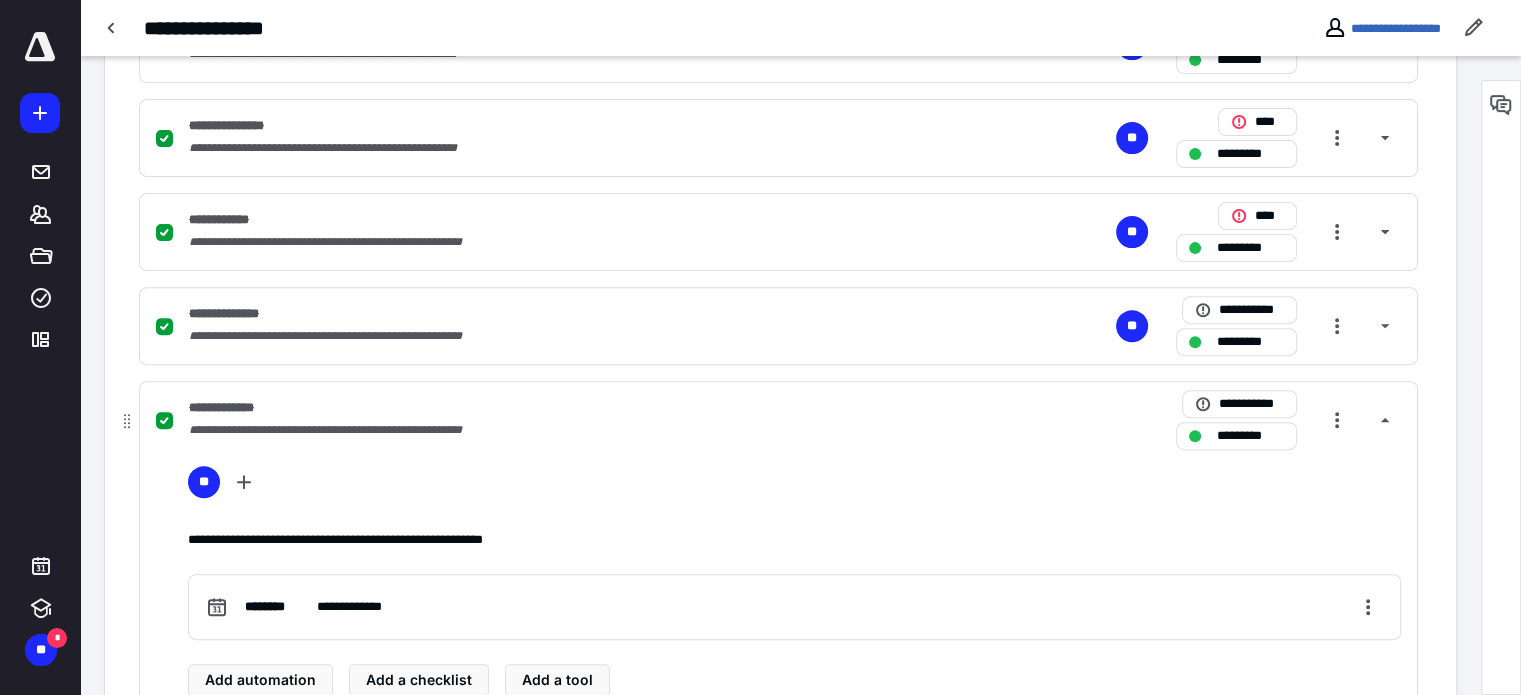click 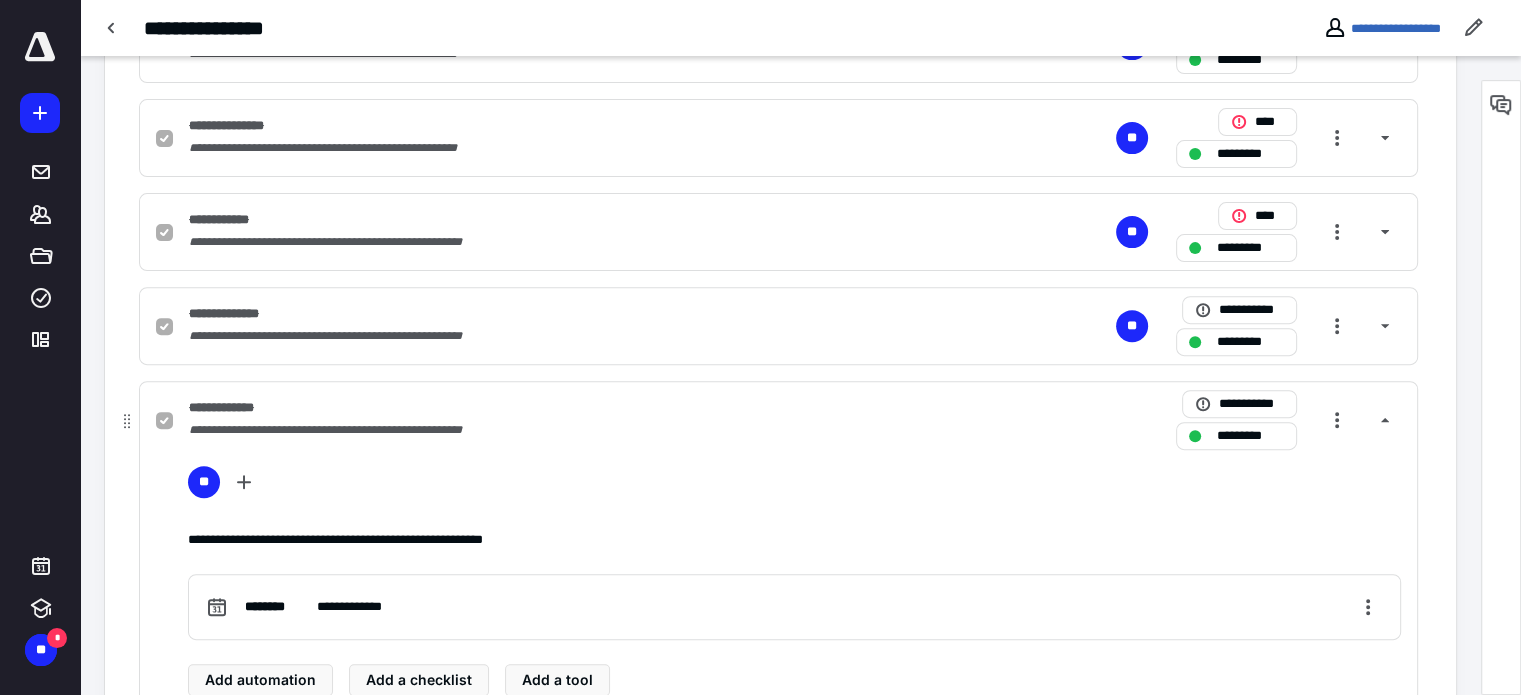 checkbox on "false" 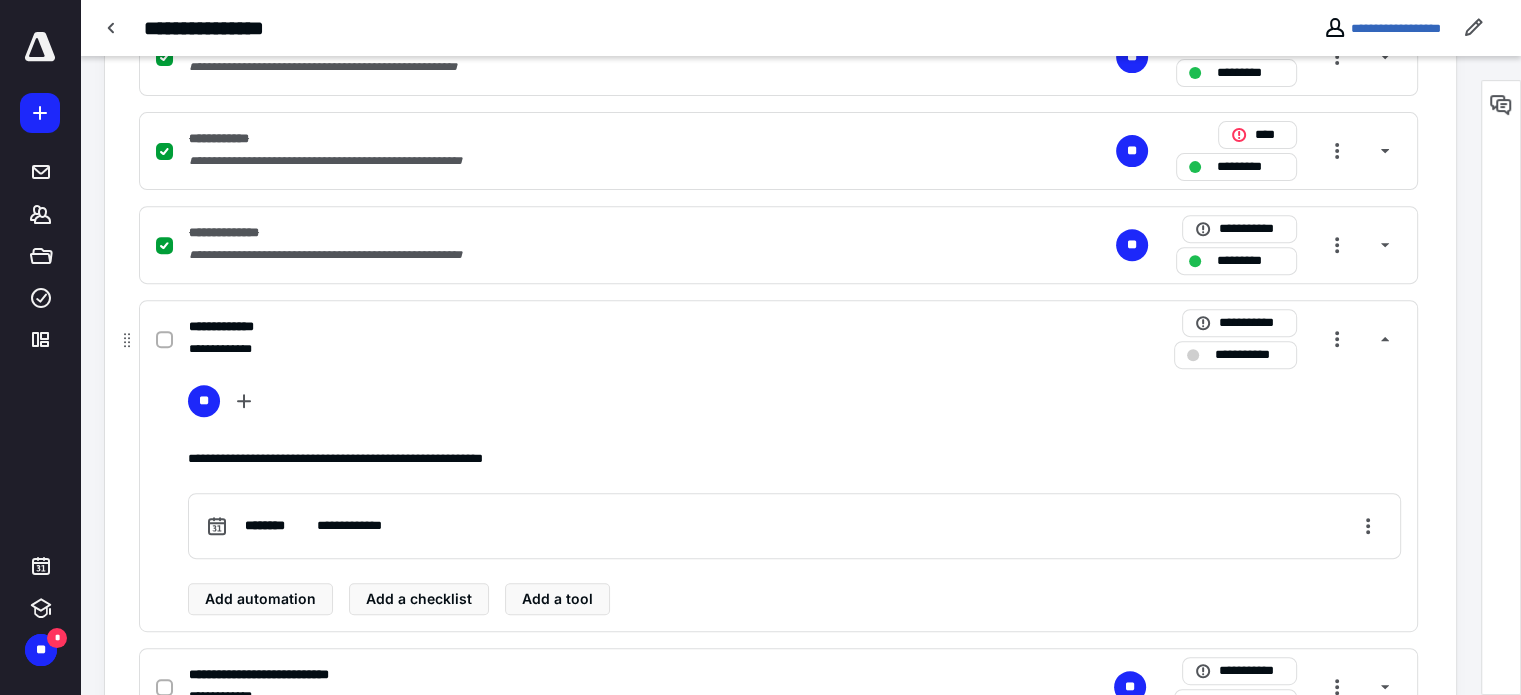 scroll, scrollTop: 867, scrollLeft: 0, axis: vertical 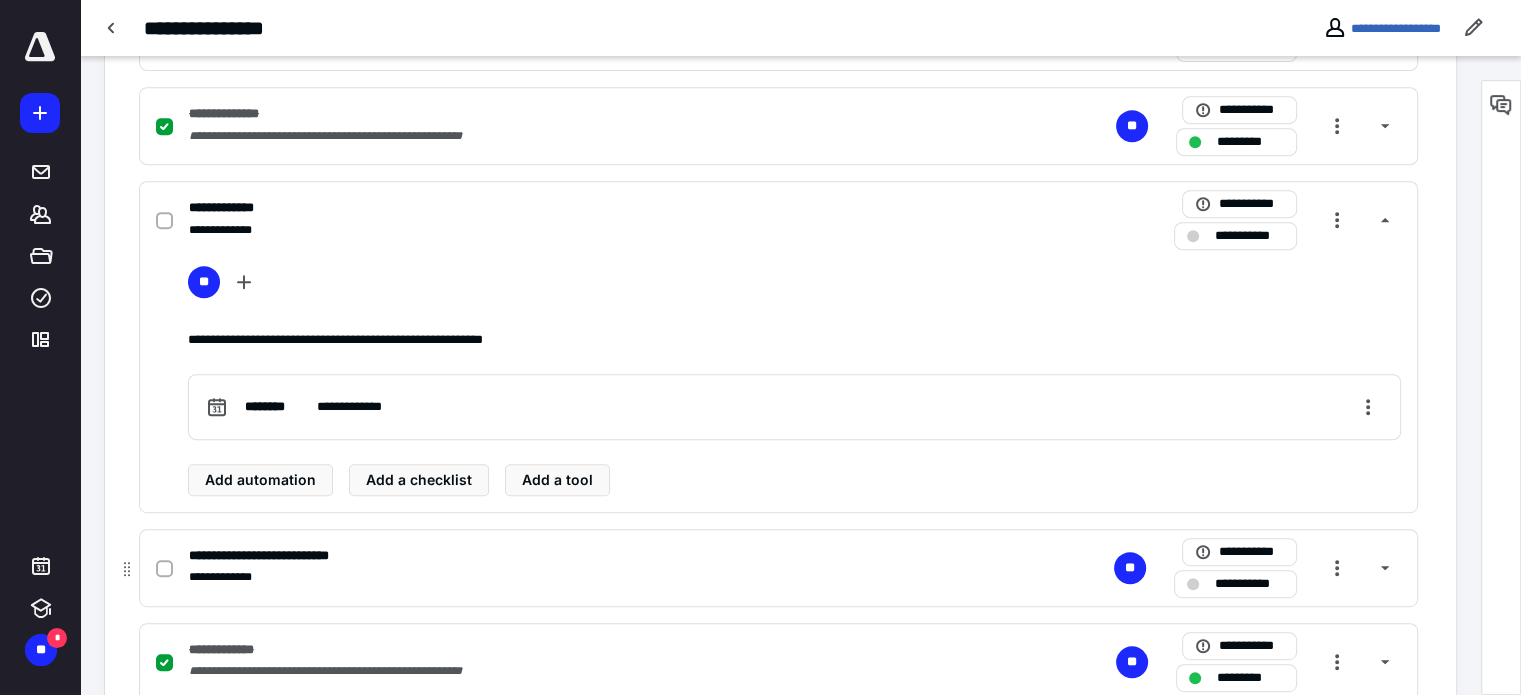 click on "**********" at bounding box center (281, 556) 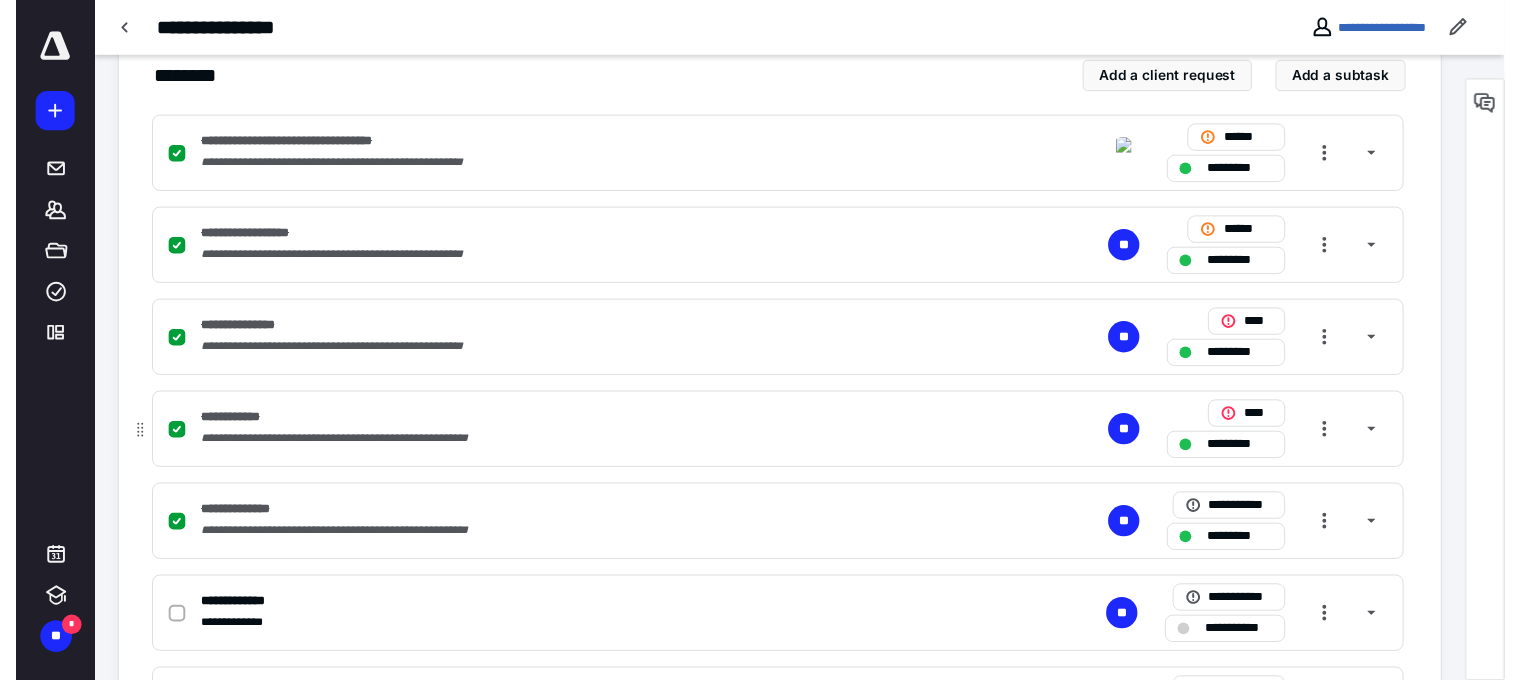 scroll, scrollTop: 0, scrollLeft: 0, axis: both 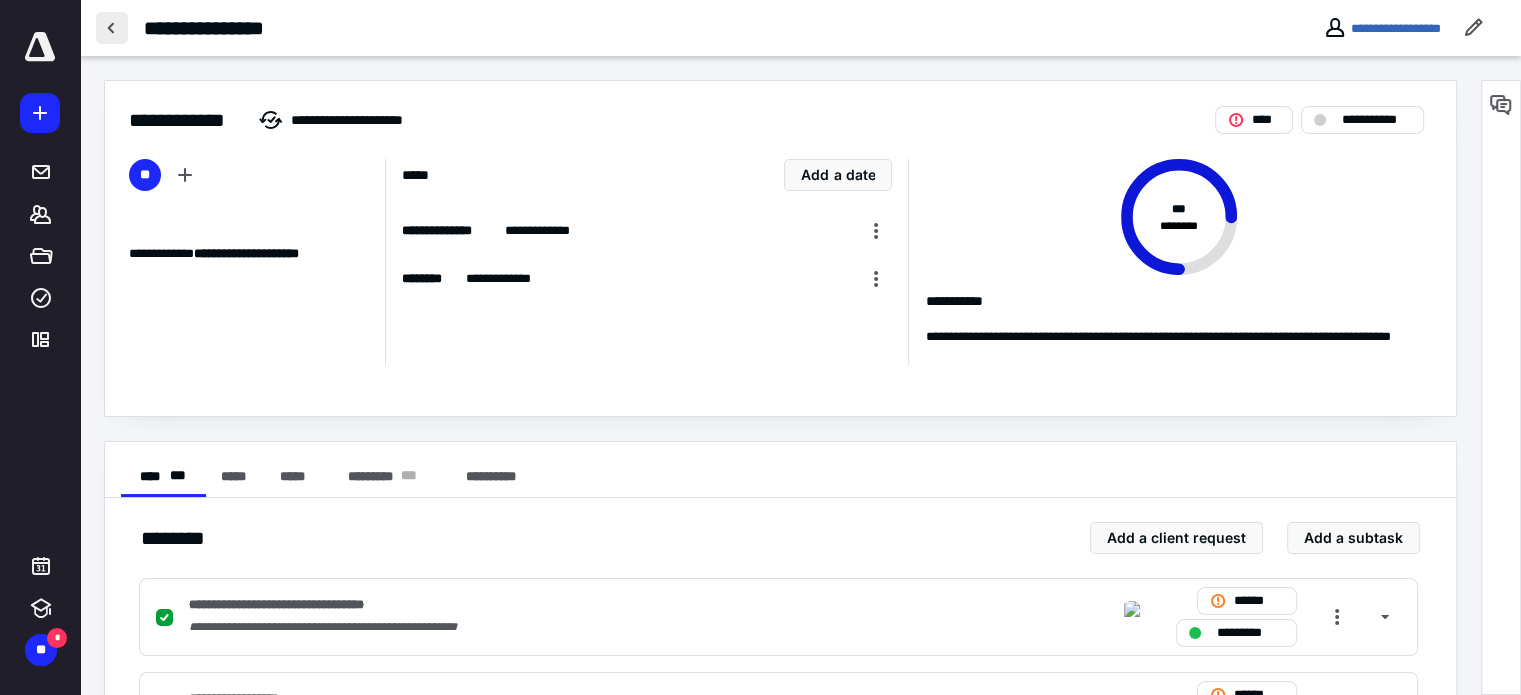 click at bounding box center (112, 28) 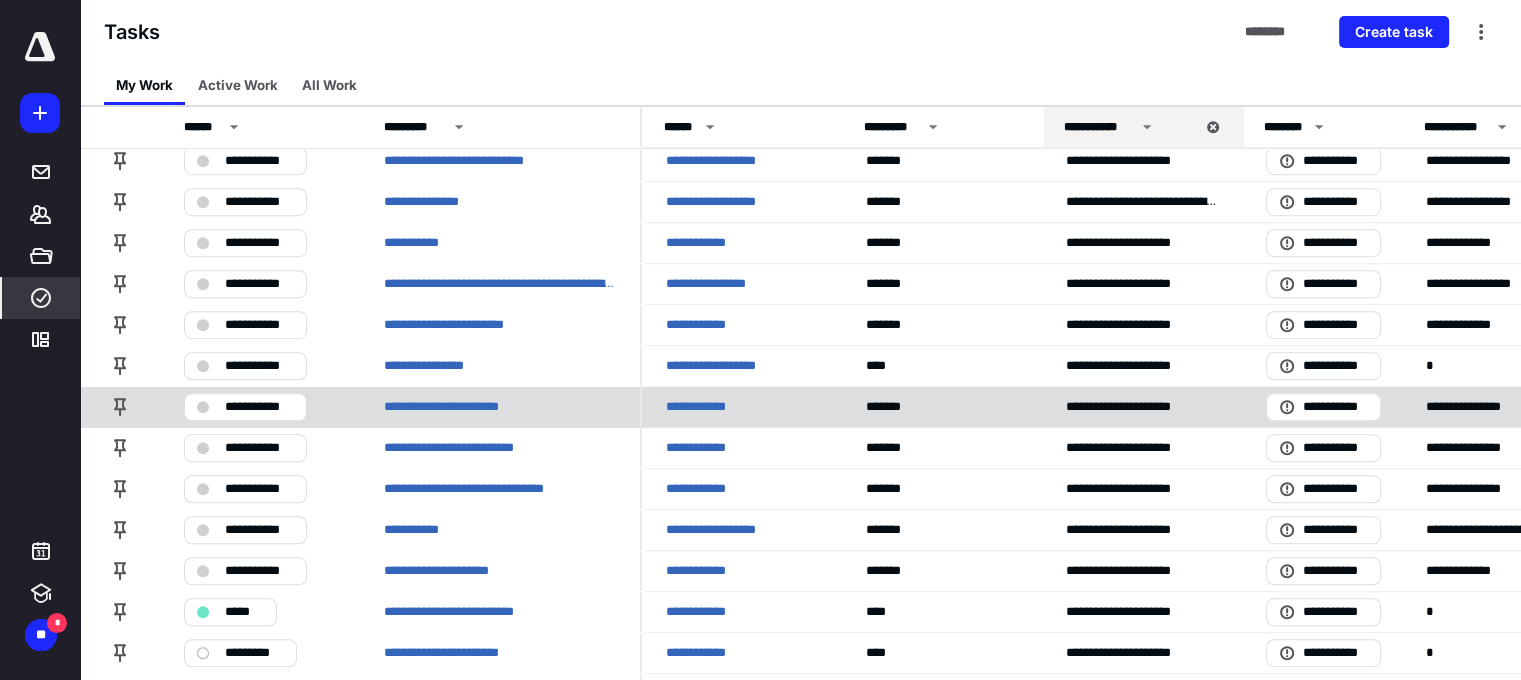scroll, scrollTop: 1369, scrollLeft: 0, axis: vertical 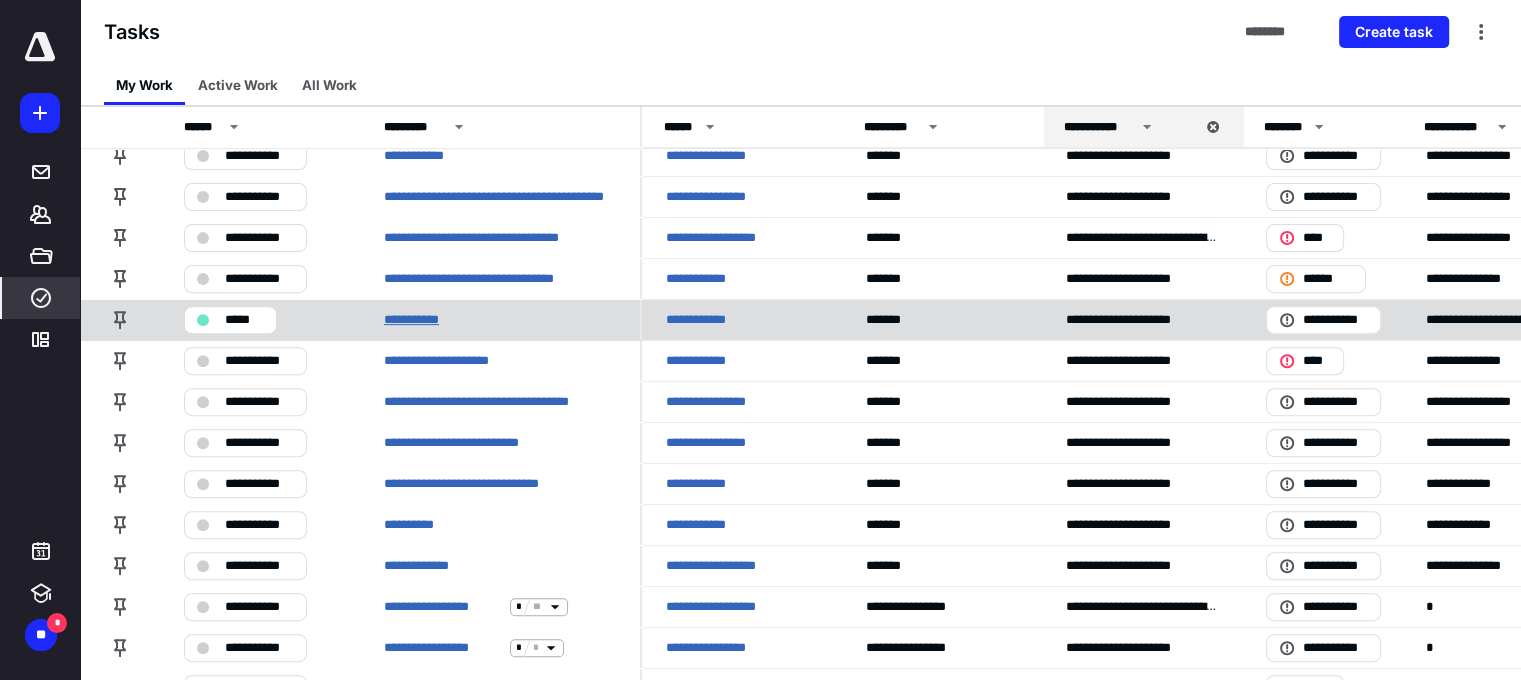 click on "**********" at bounding box center (414, 320) 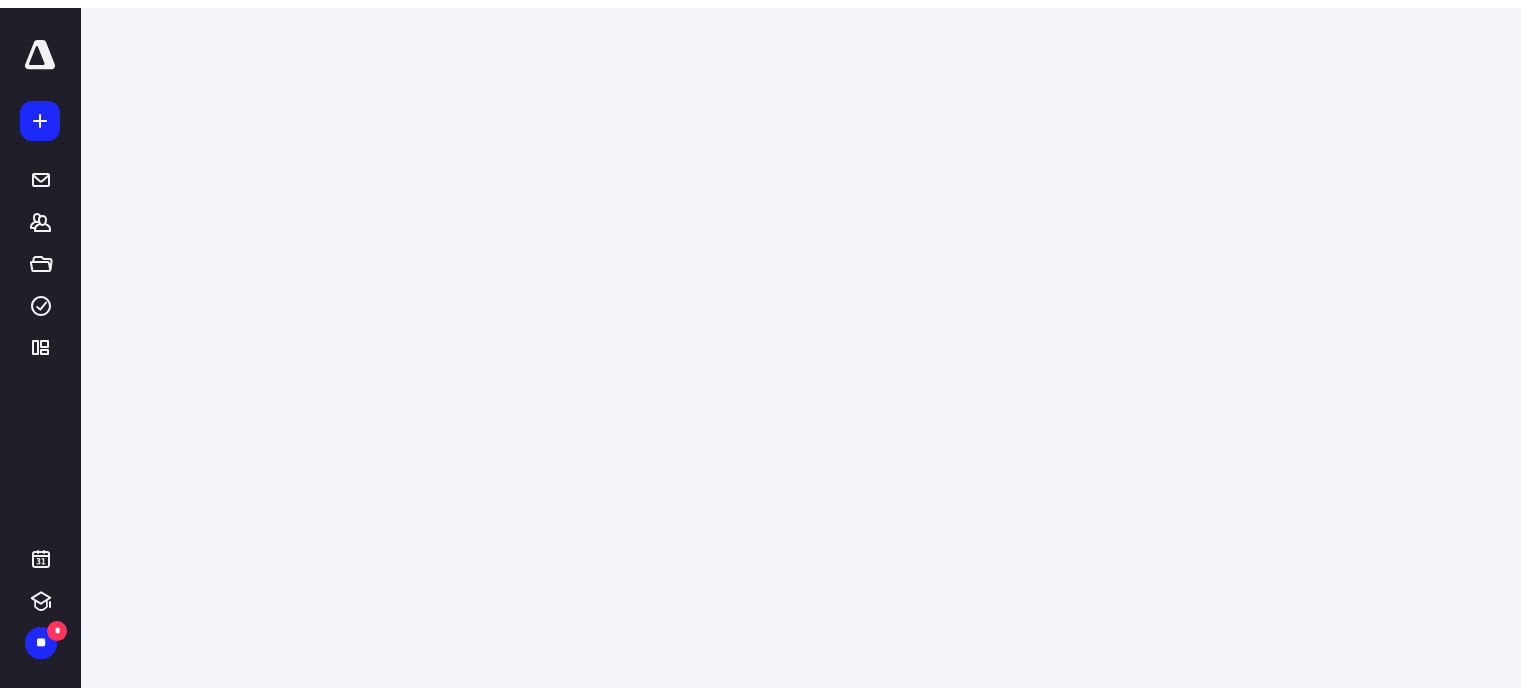 scroll, scrollTop: 0, scrollLeft: 0, axis: both 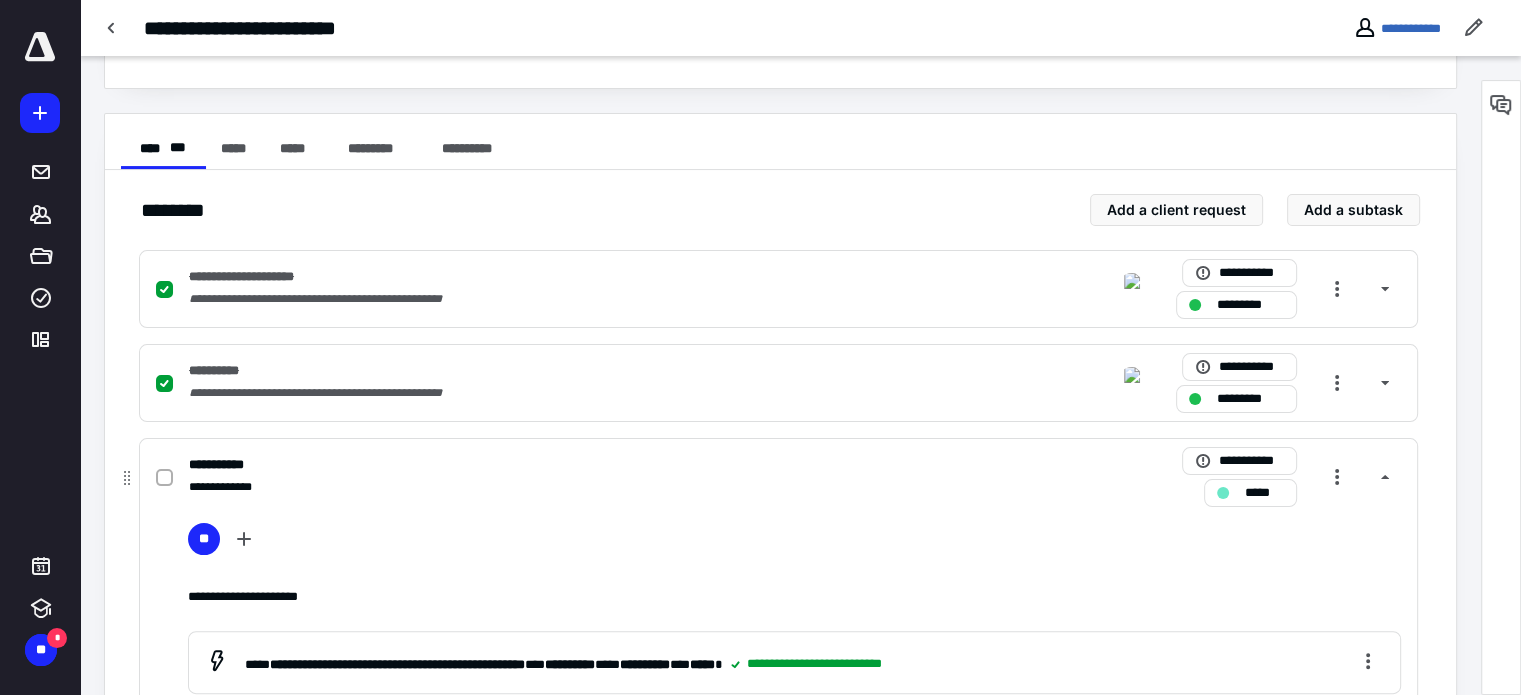 click at bounding box center (164, 478) 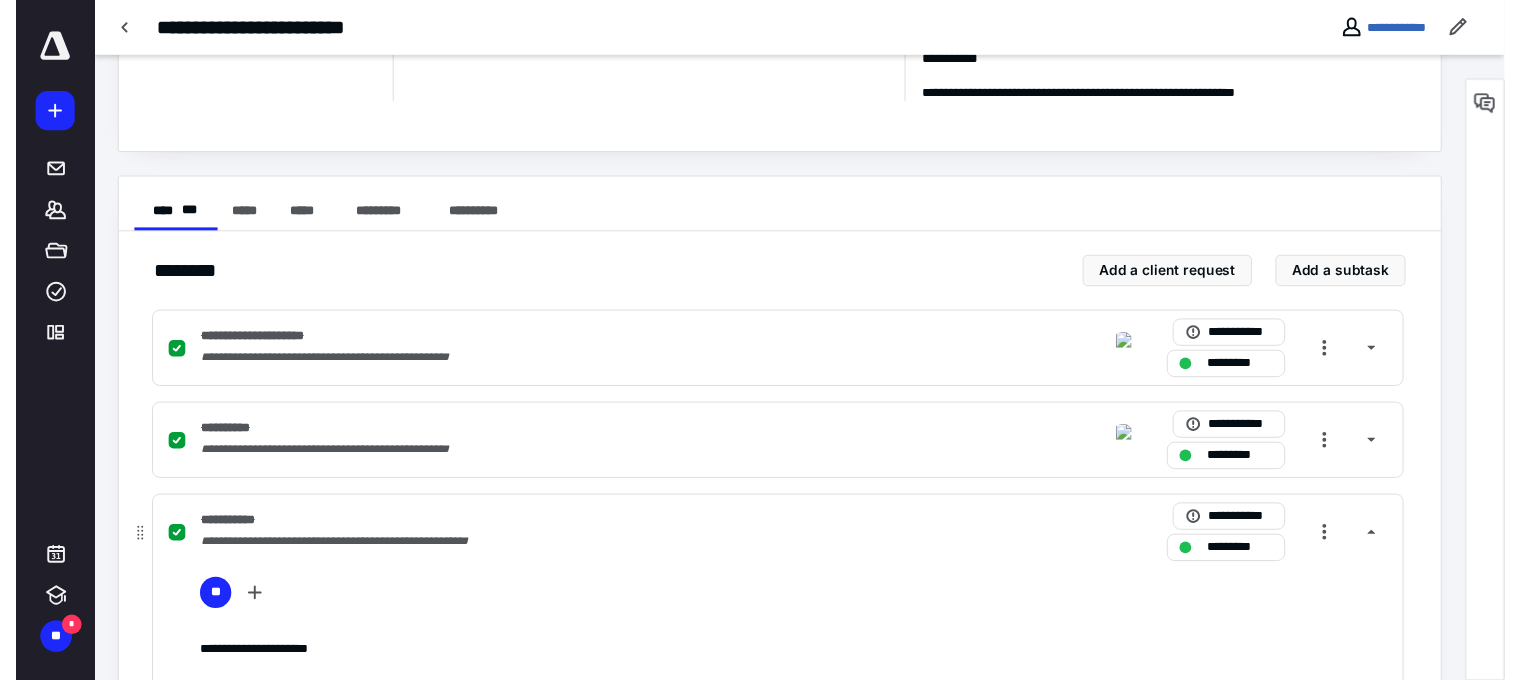 scroll, scrollTop: 0, scrollLeft: 0, axis: both 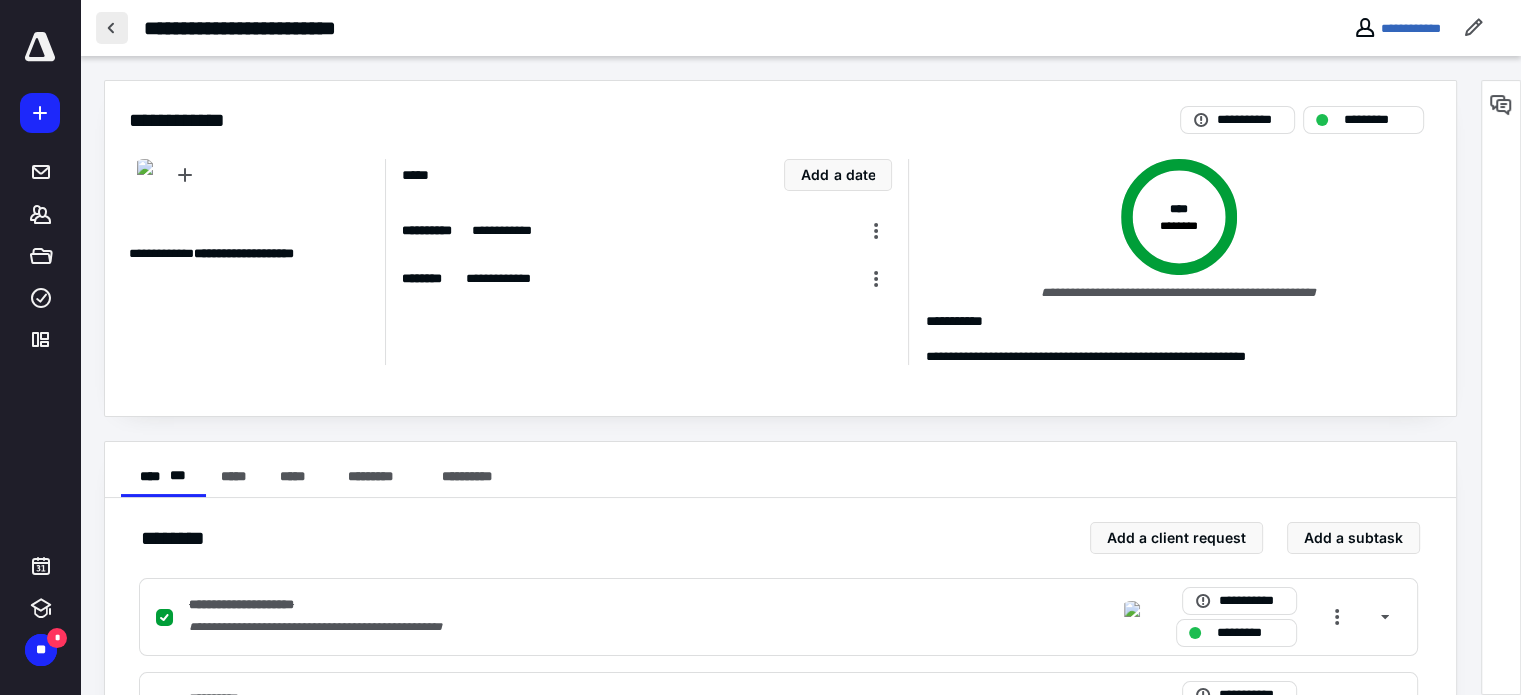 click at bounding box center [112, 28] 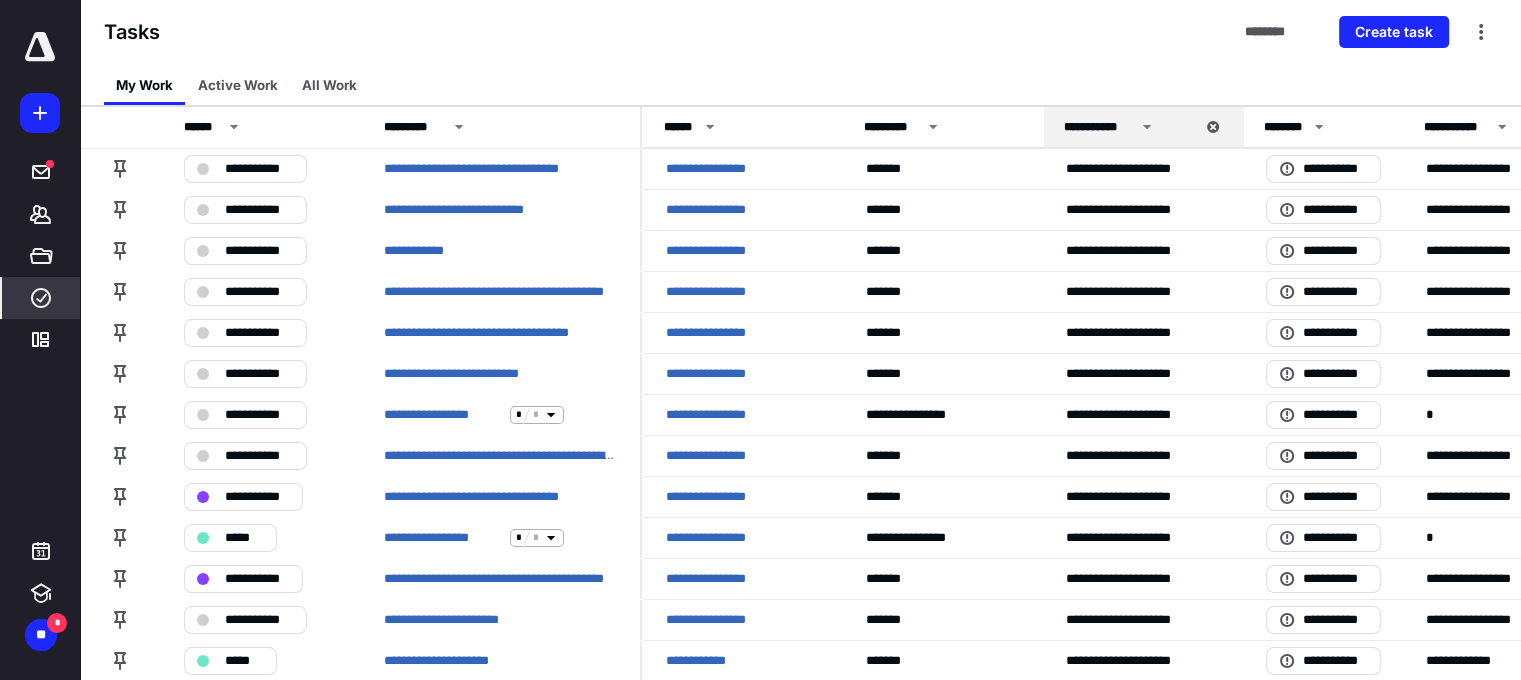 click on "Tasks ******** Create task" at bounding box center [800, 32] 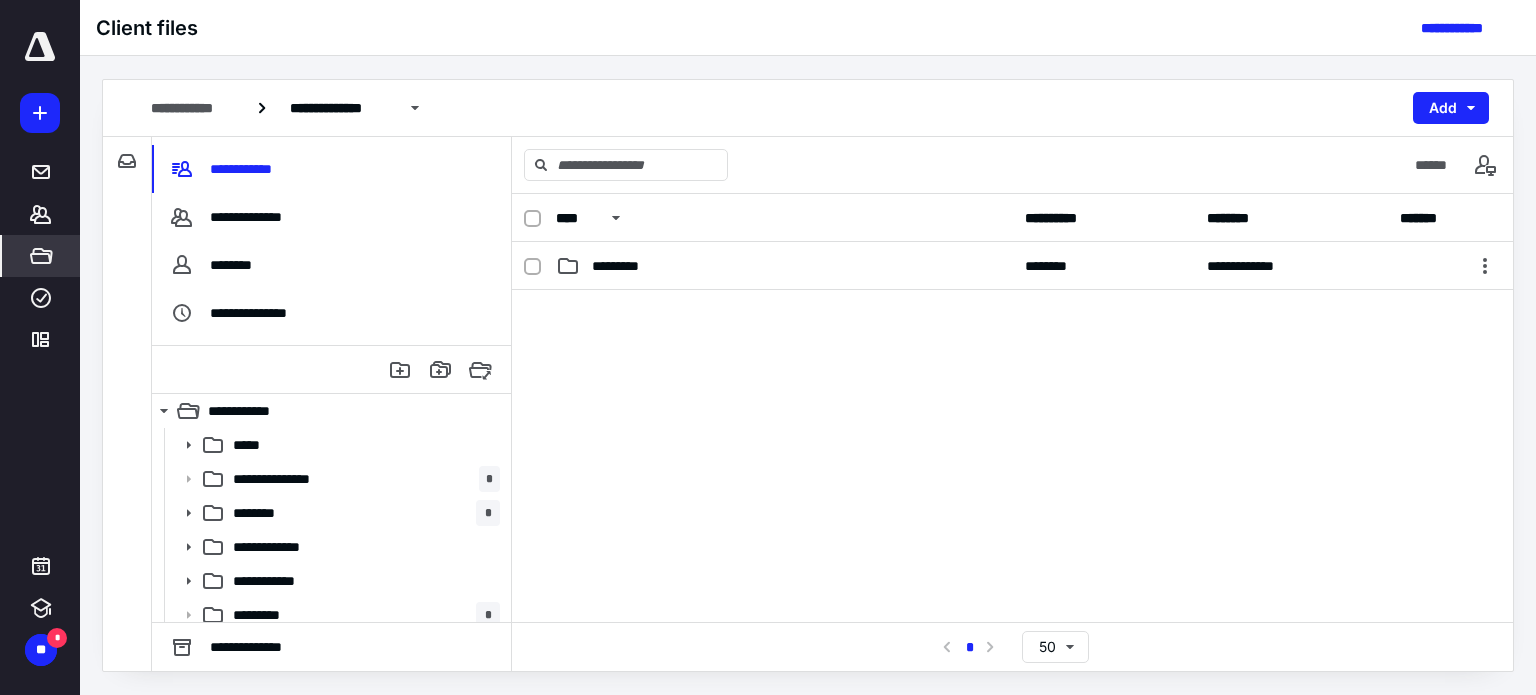scroll, scrollTop: 0, scrollLeft: 0, axis: both 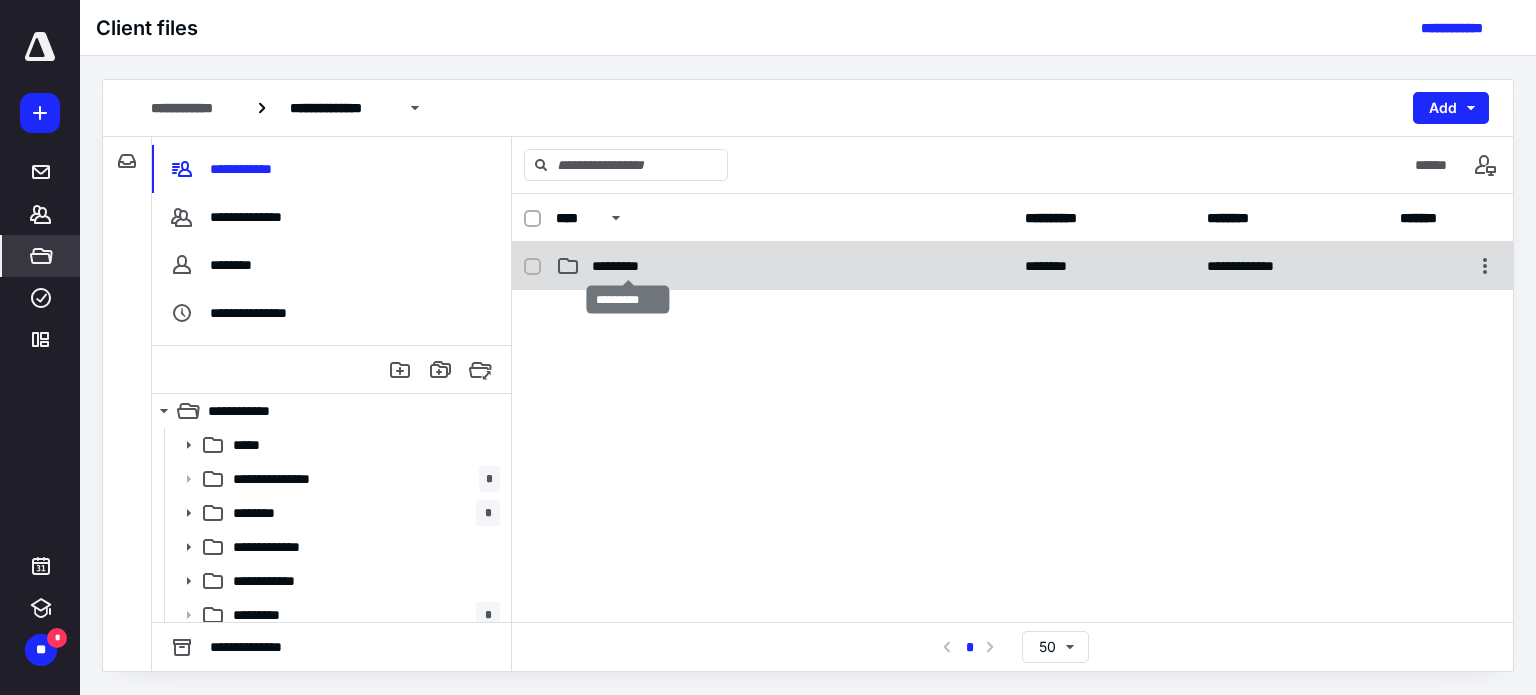 click on "*********" at bounding box center [628, 266] 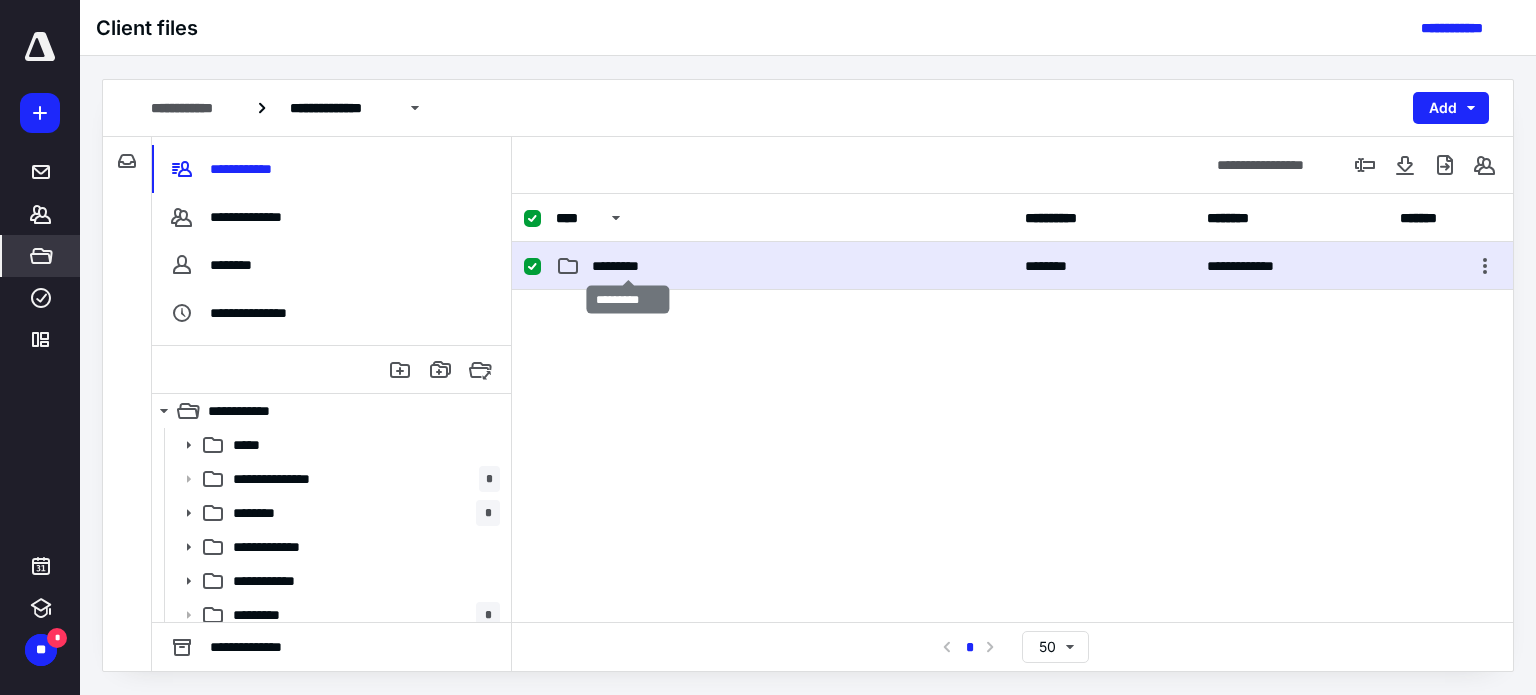 click on "*********" at bounding box center [628, 266] 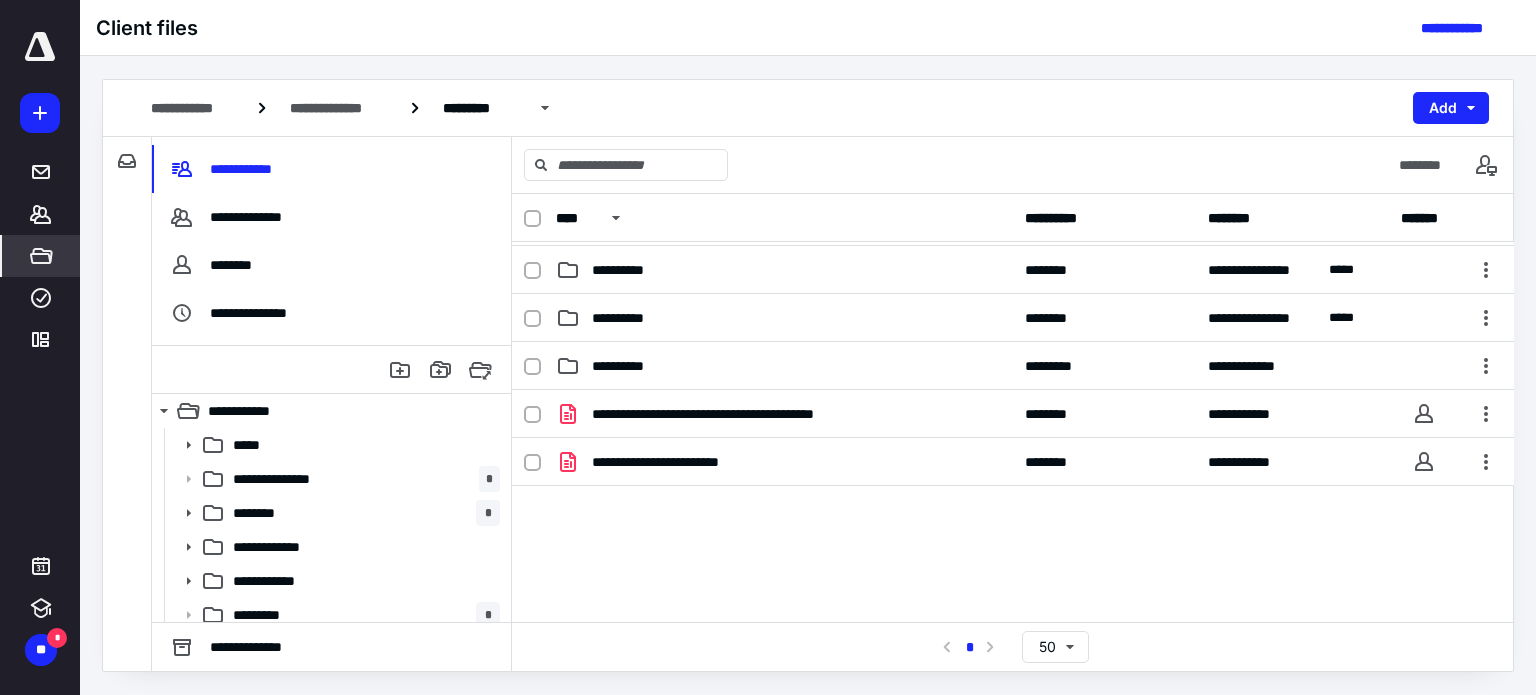 scroll, scrollTop: 392, scrollLeft: 0, axis: vertical 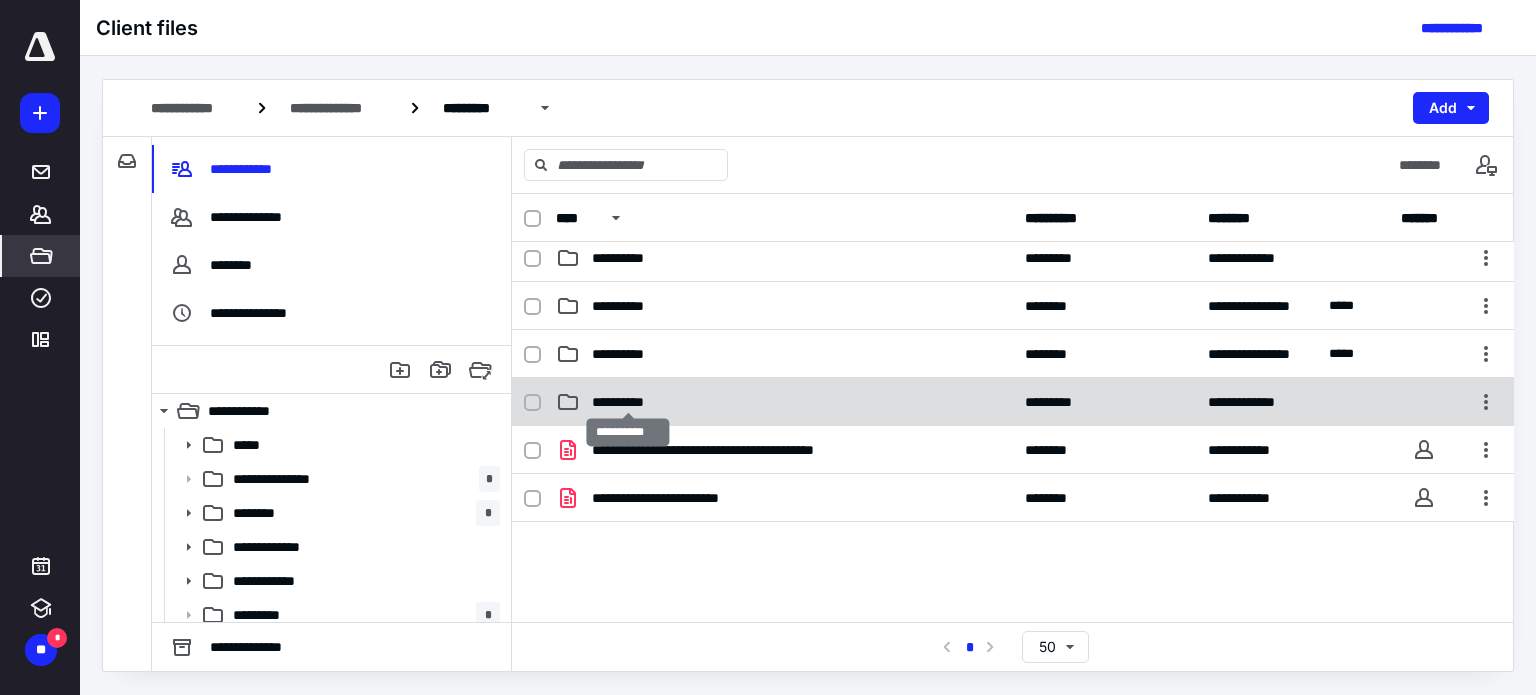 click on "**********" at bounding box center [628, 402] 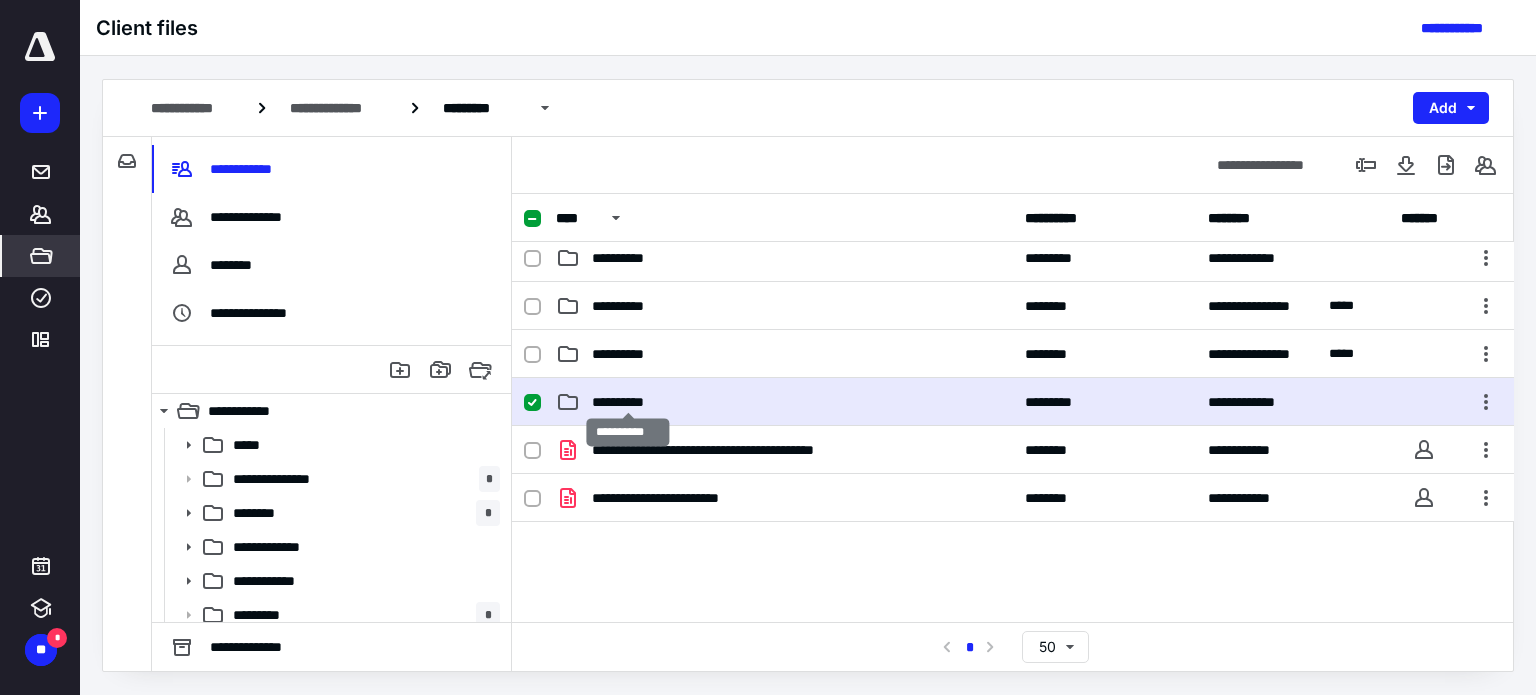 click on "**********" at bounding box center (628, 402) 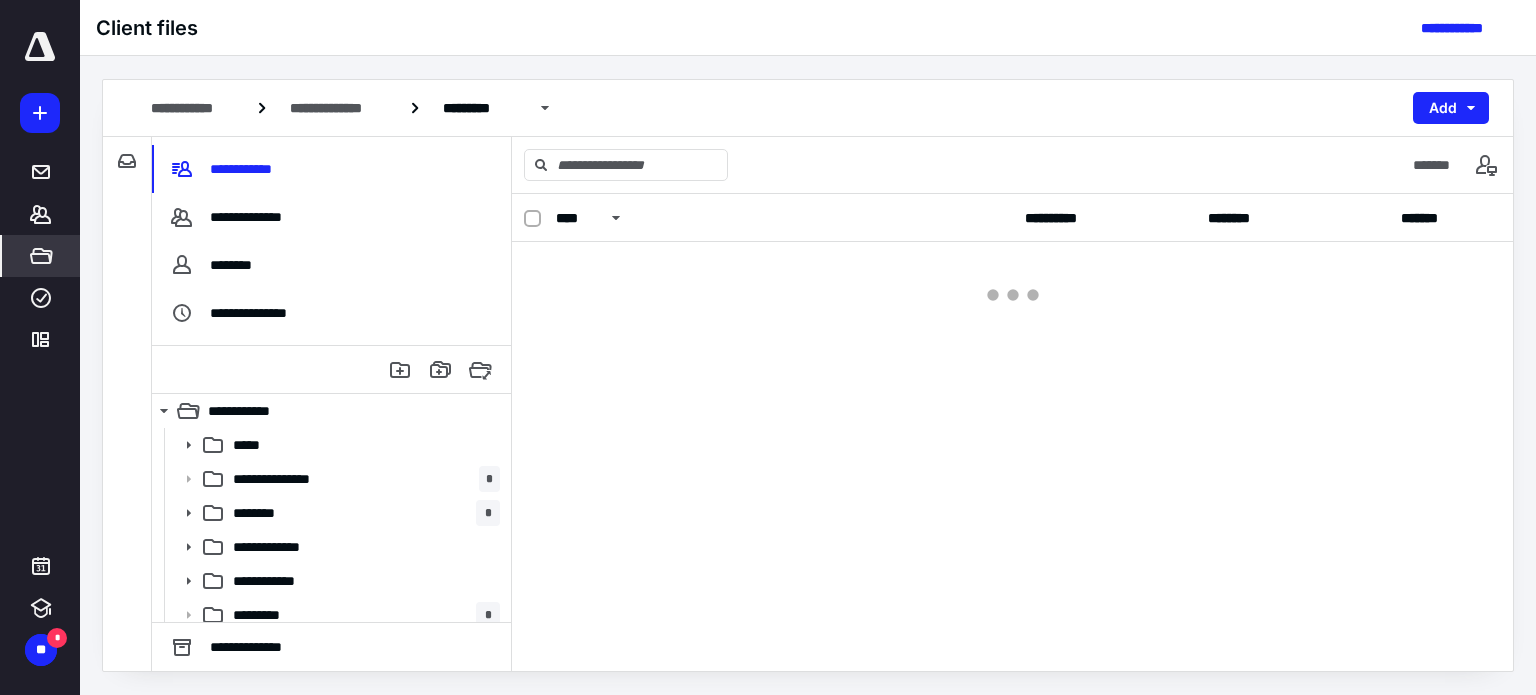 scroll, scrollTop: 0, scrollLeft: 0, axis: both 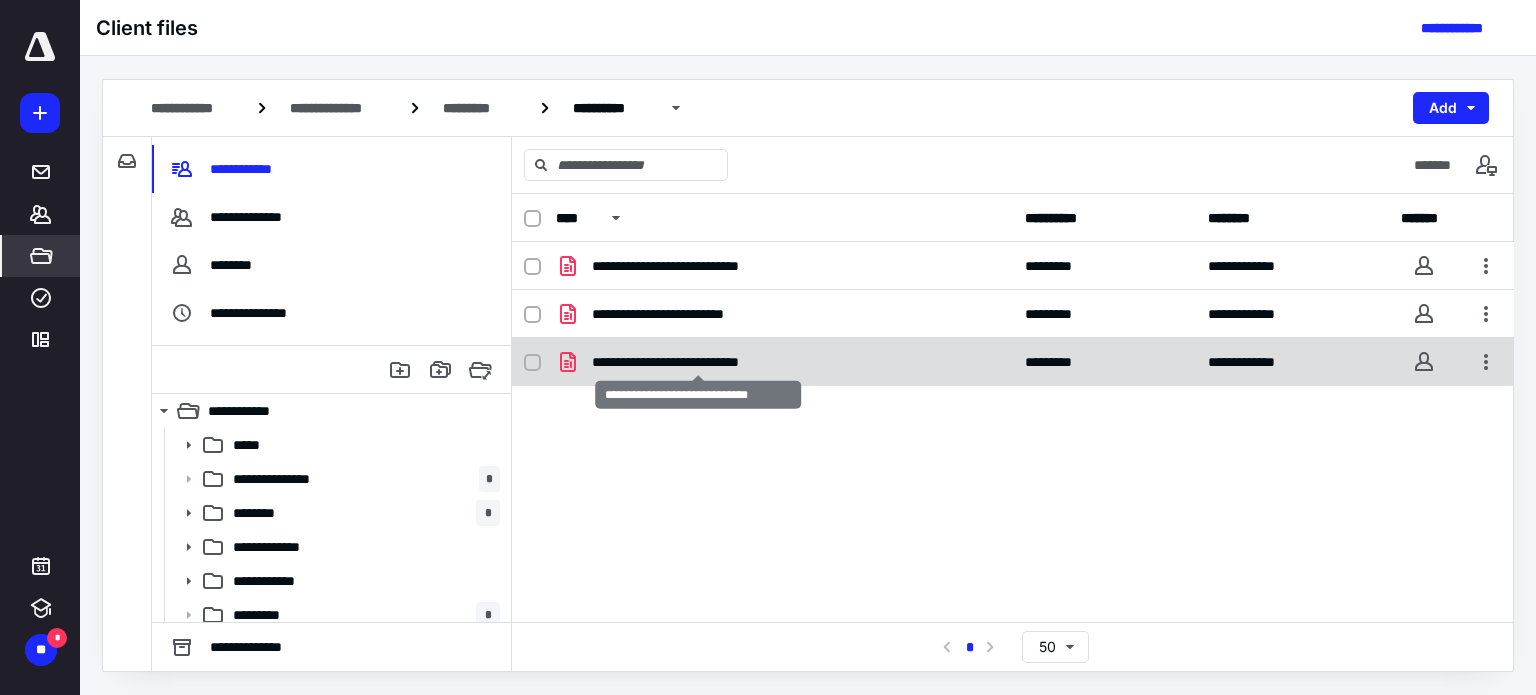 click on "**********" at bounding box center (698, 362) 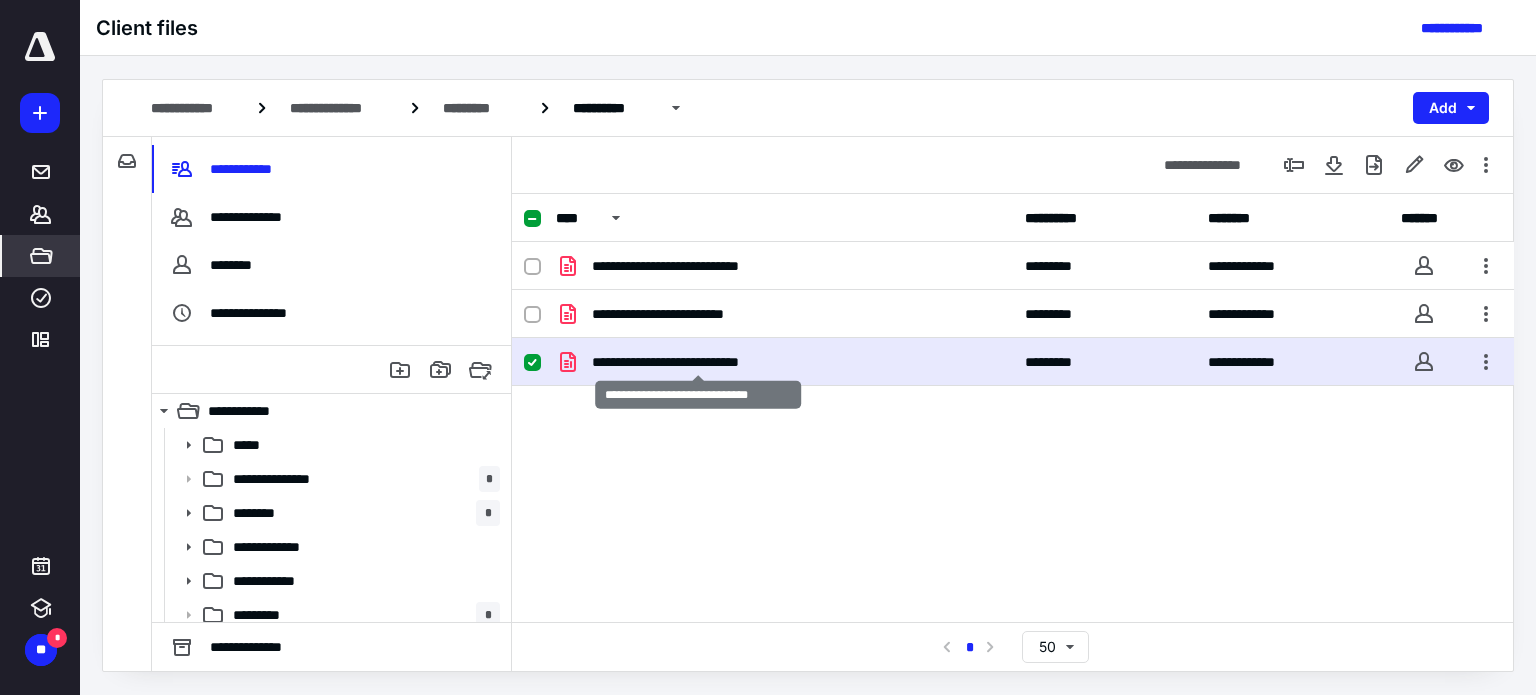 click on "**********" at bounding box center (698, 362) 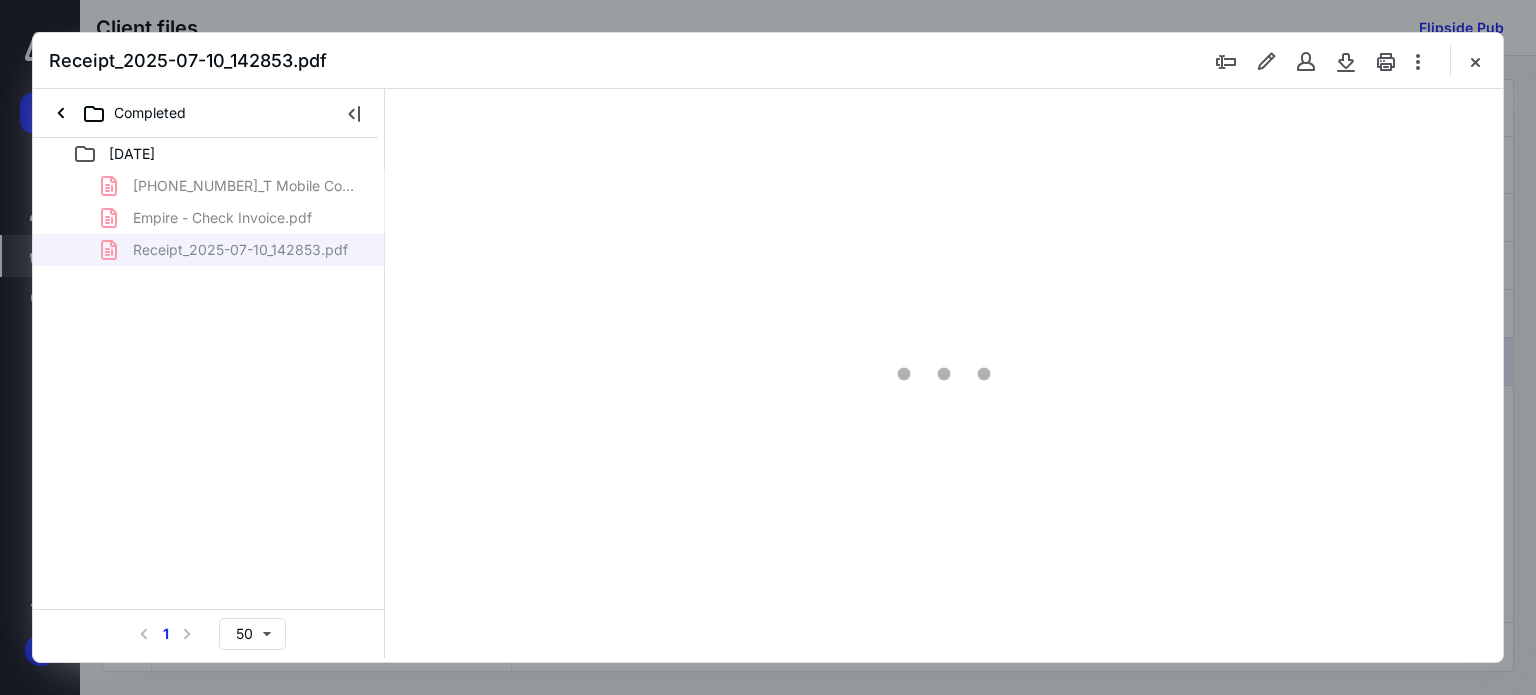 scroll, scrollTop: 0, scrollLeft: 0, axis: both 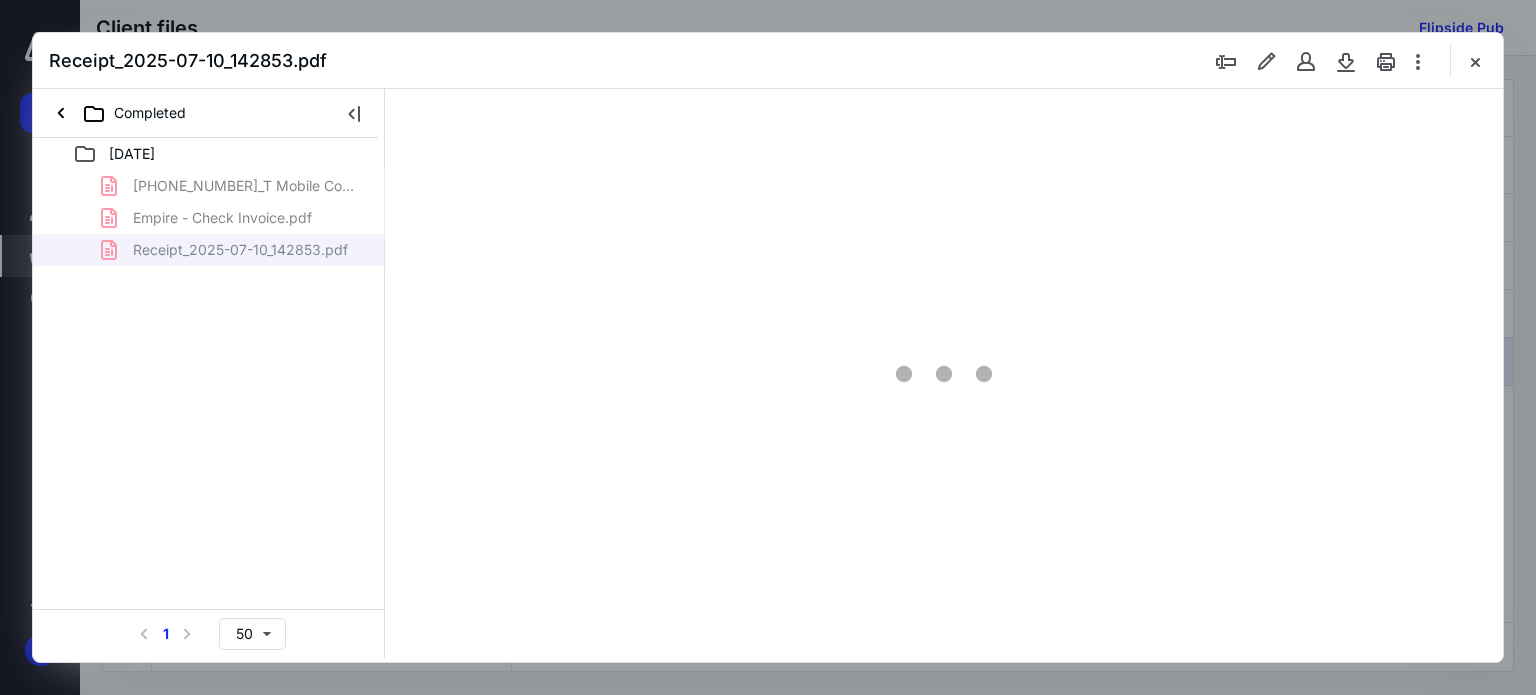 type on "80" 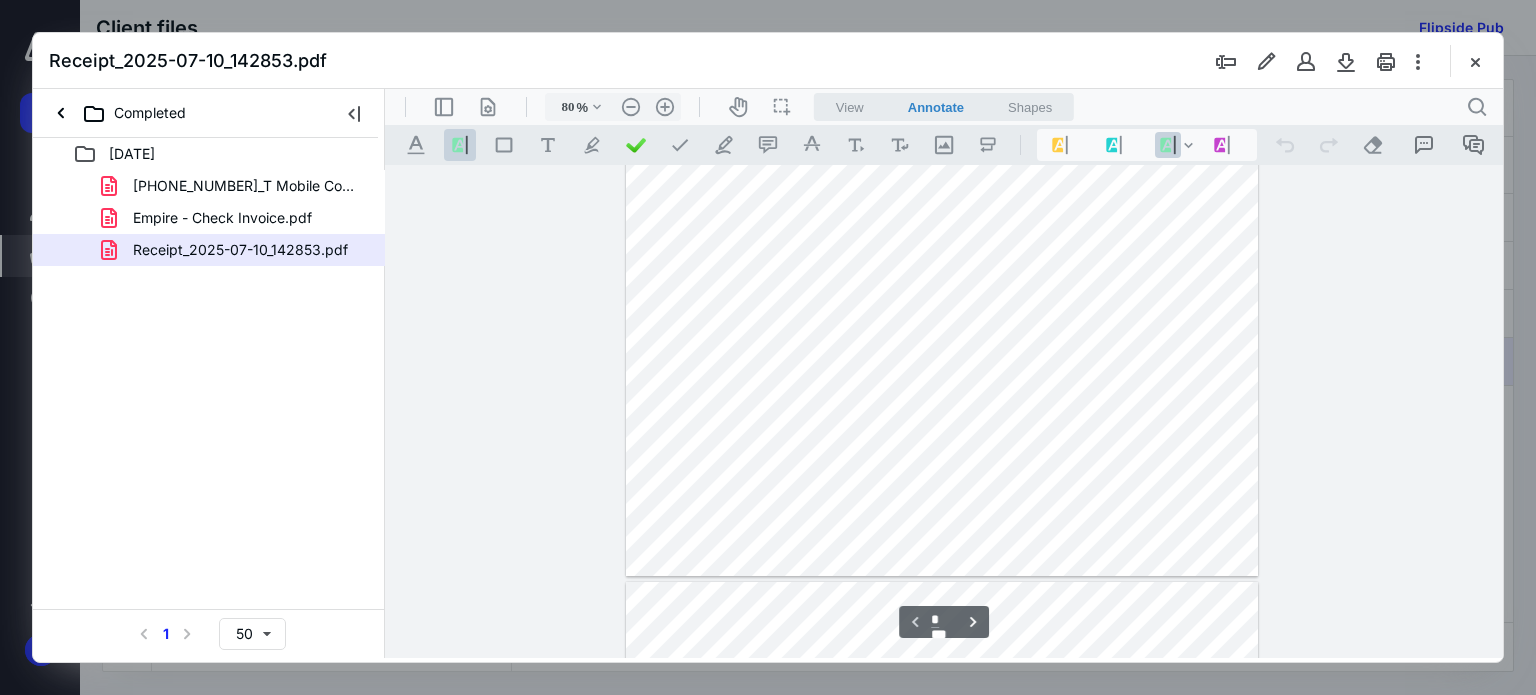 type on "*" 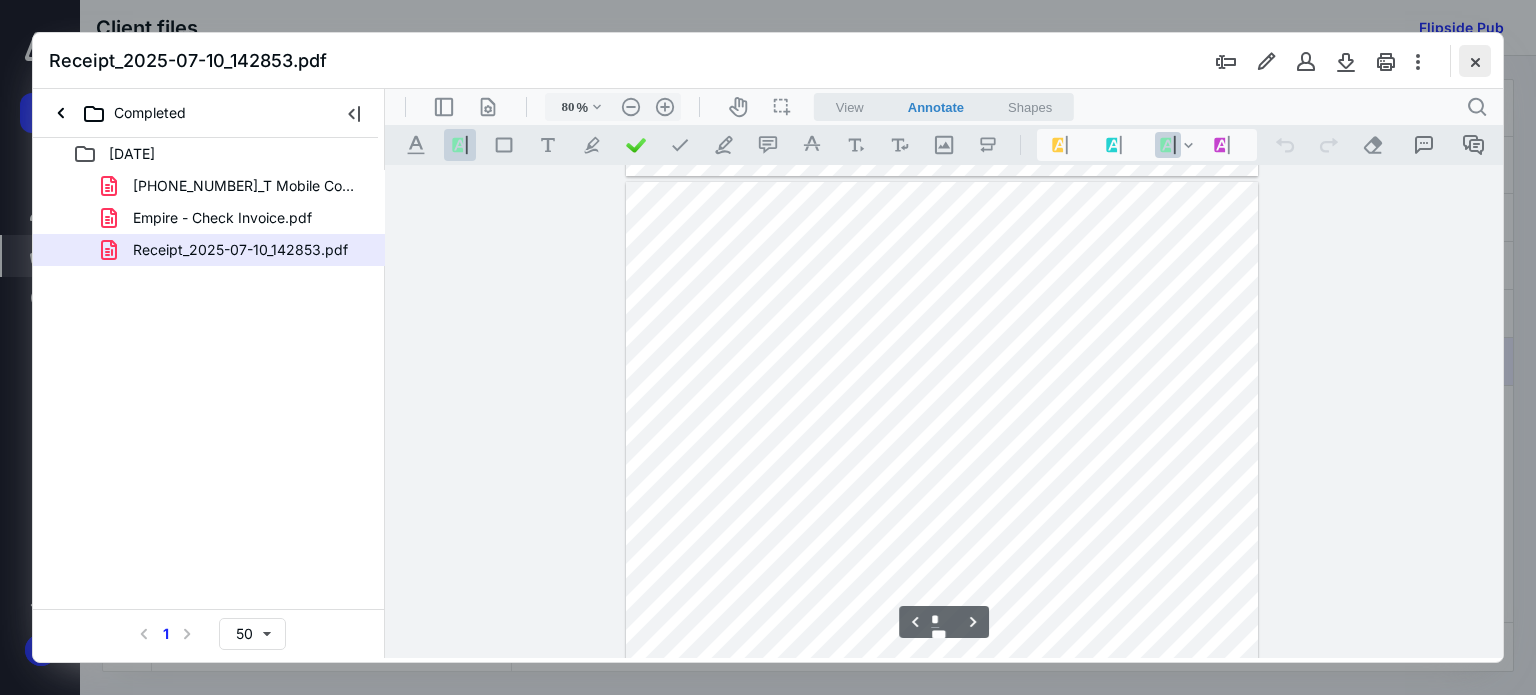 click at bounding box center [1475, 61] 